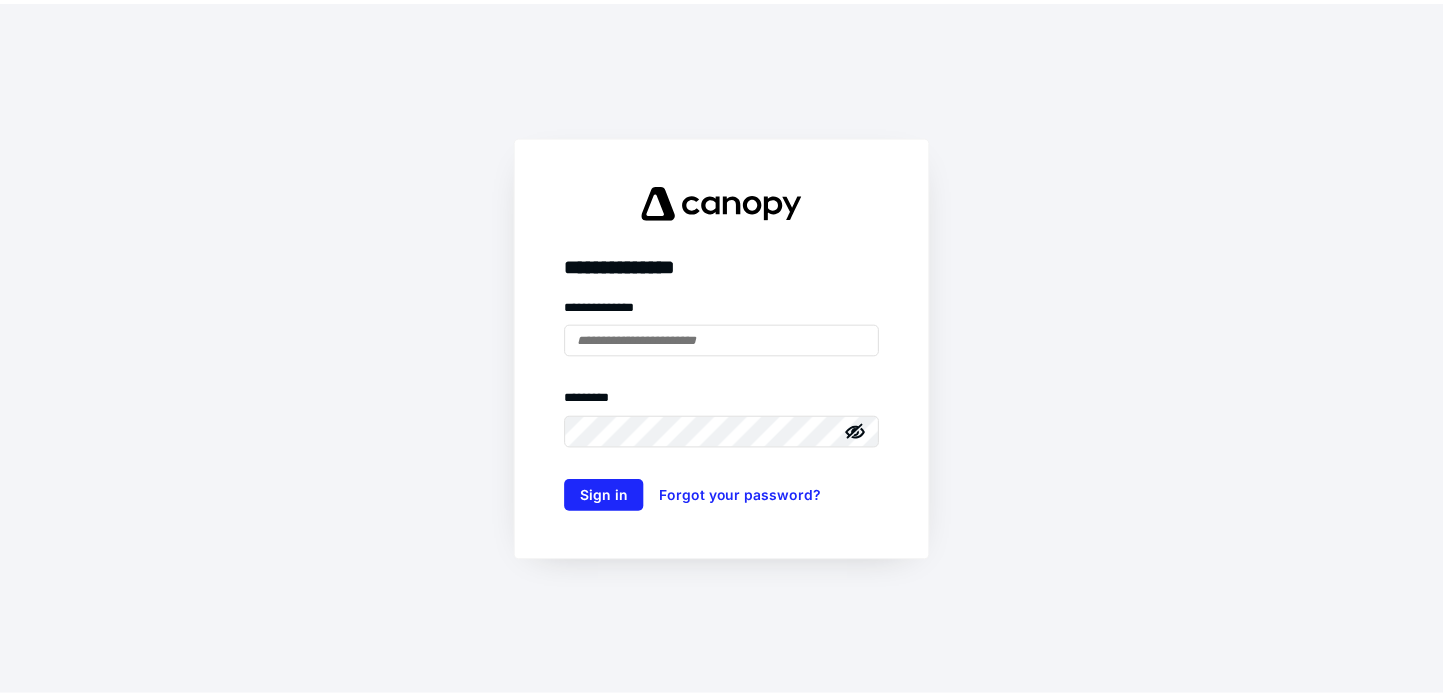 scroll, scrollTop: 0, scrollLeft: 0, axis: both 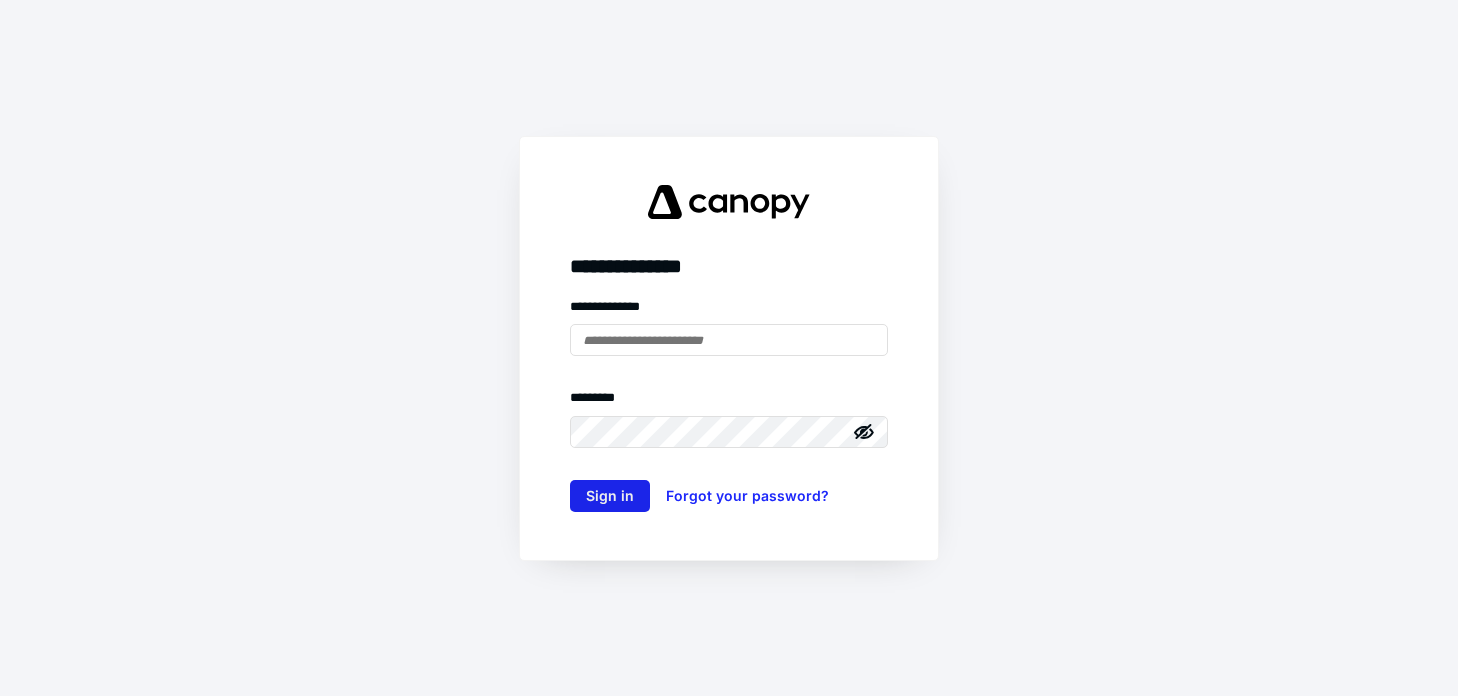type on "**********" 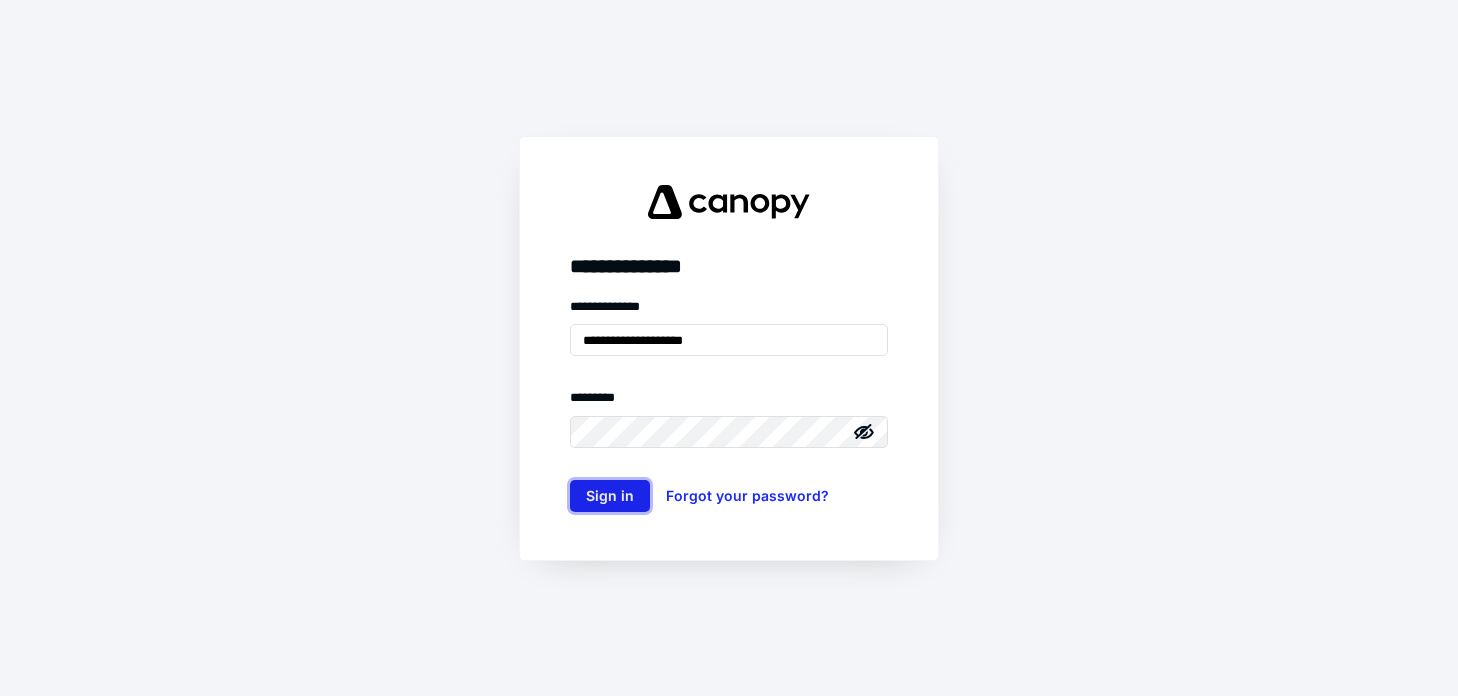 click on "Sign in" at bounding box center [610, 496] 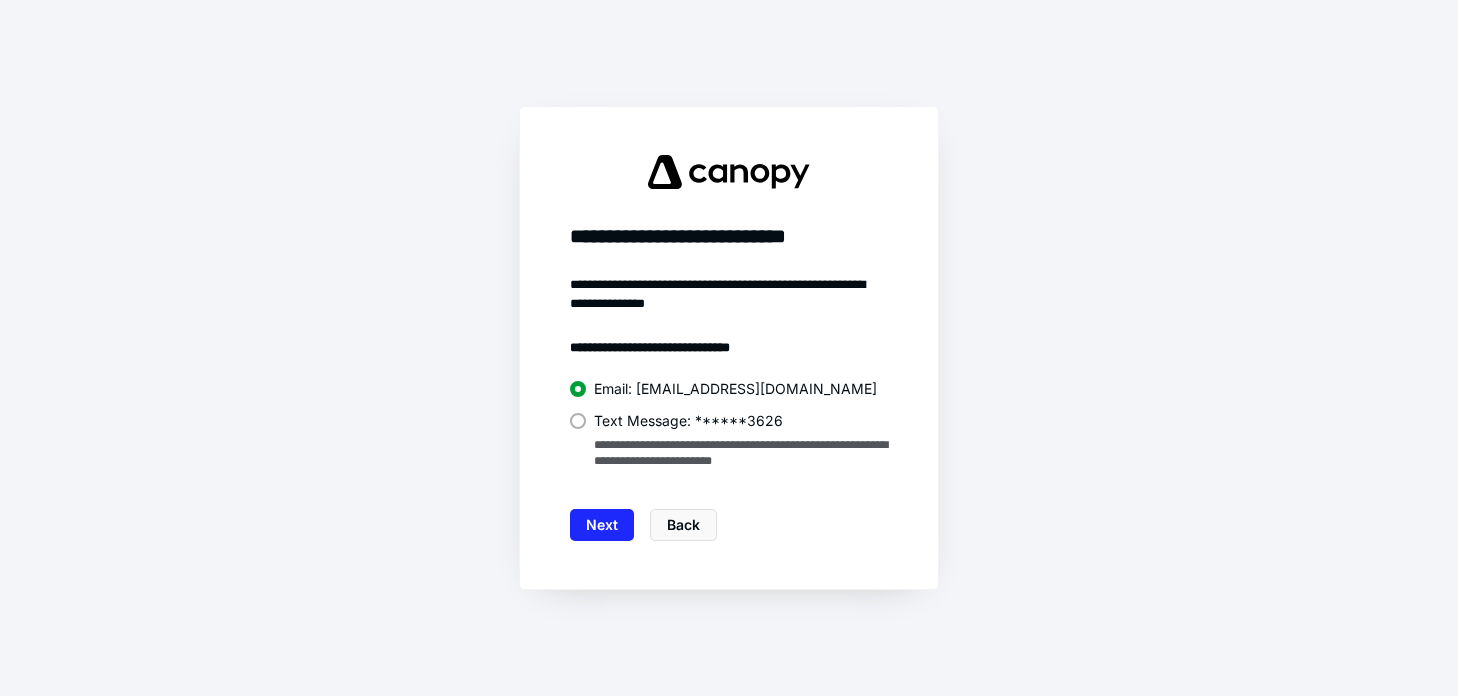 click at bounding box center (578, 421) 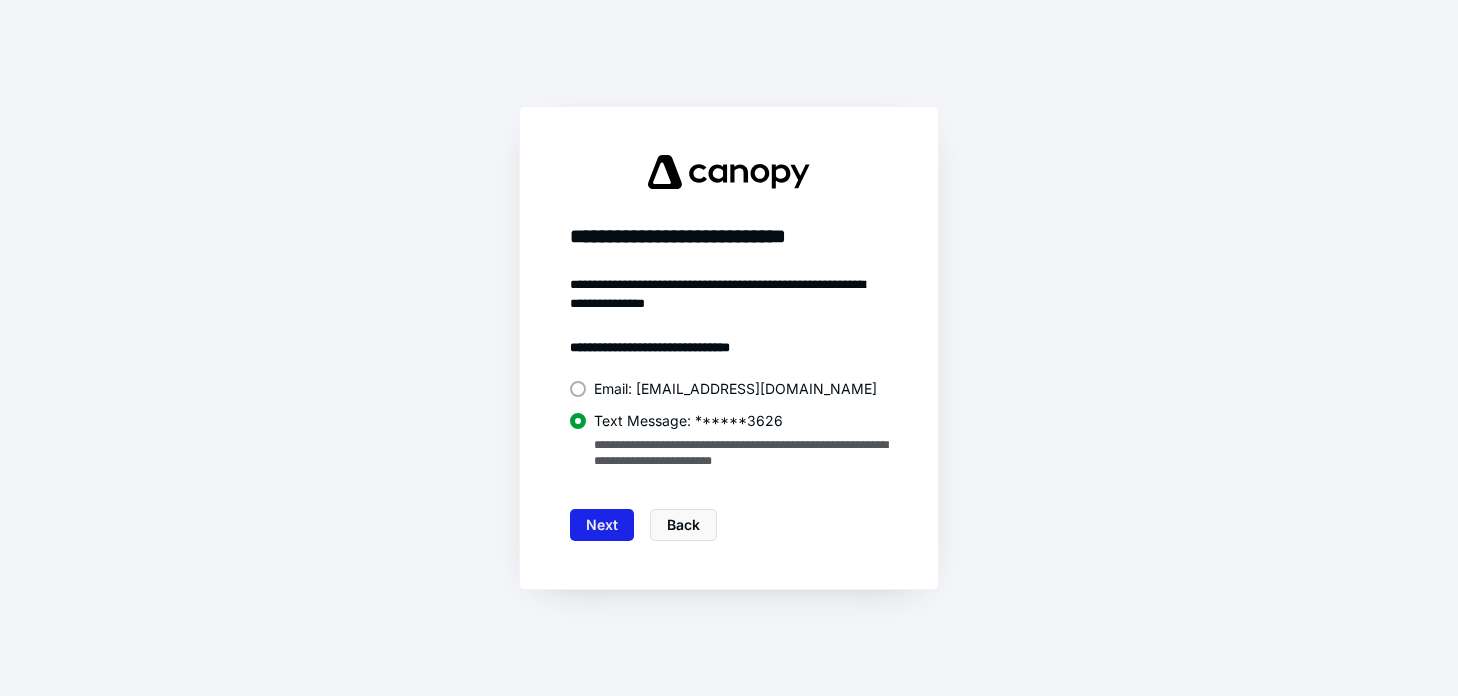 click on "Next" at bounding box center [602, 525] 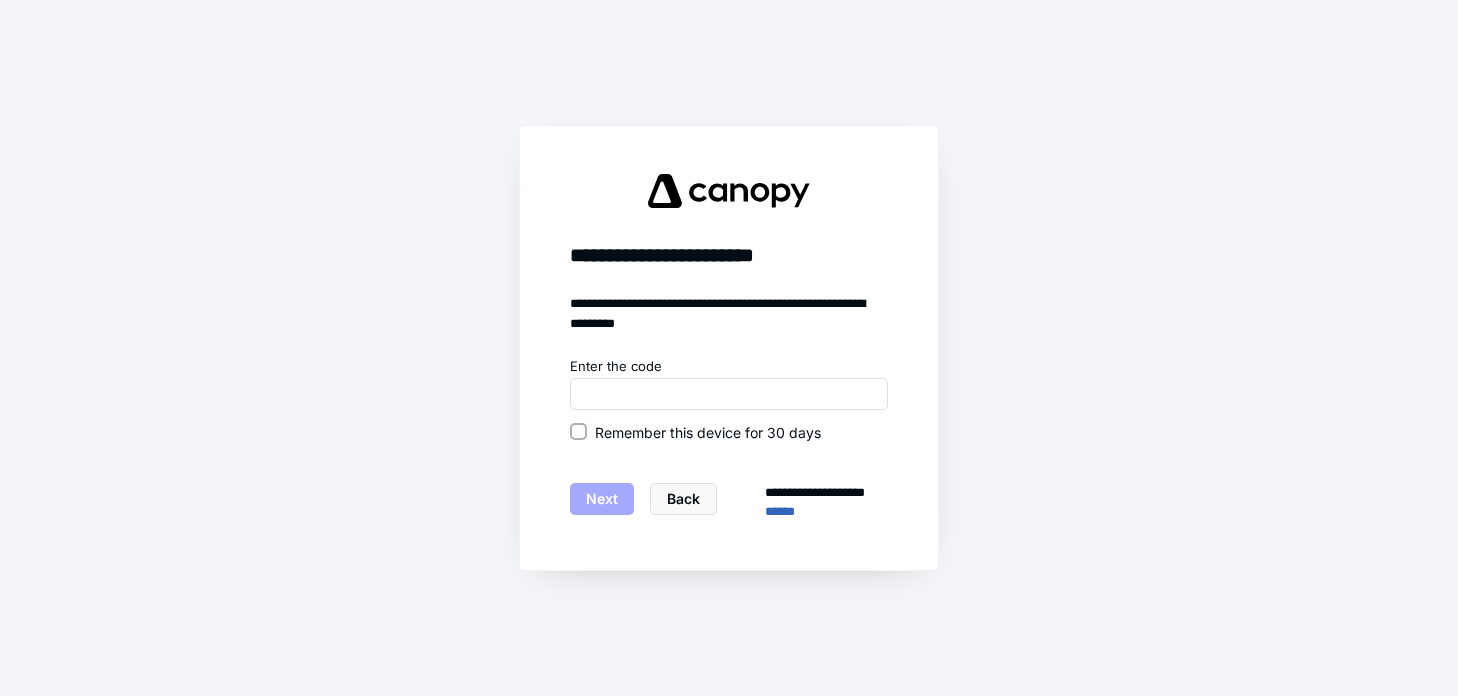 click on "**********" at bounding box center (729, 348) 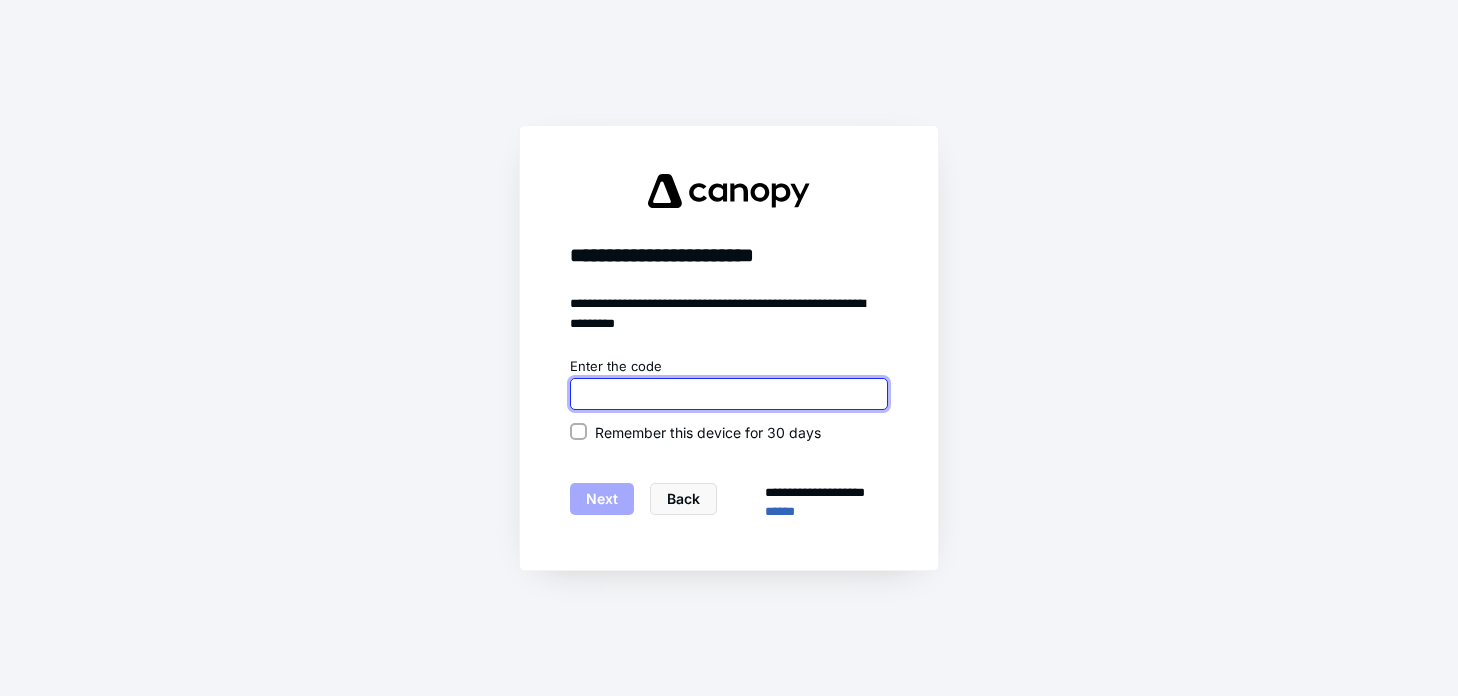 click at bounding box center (729, 394) 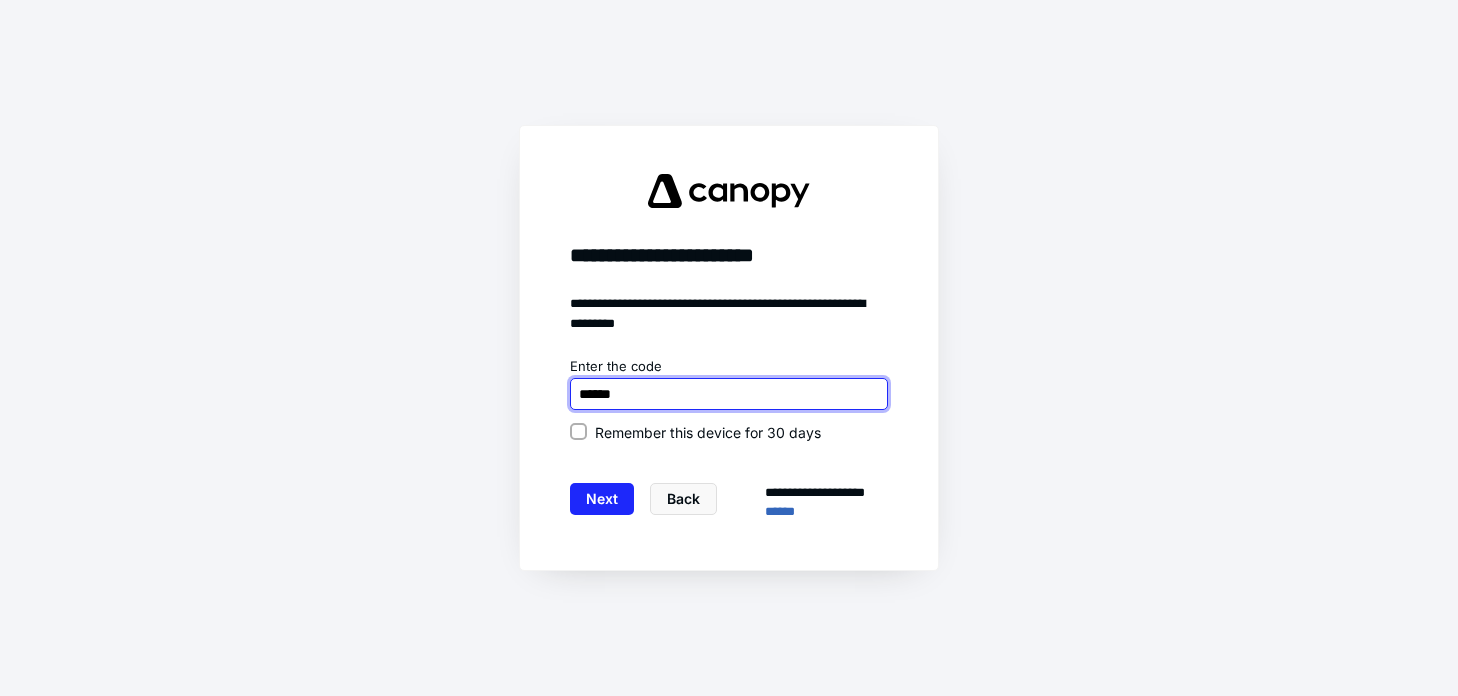 type on "******" 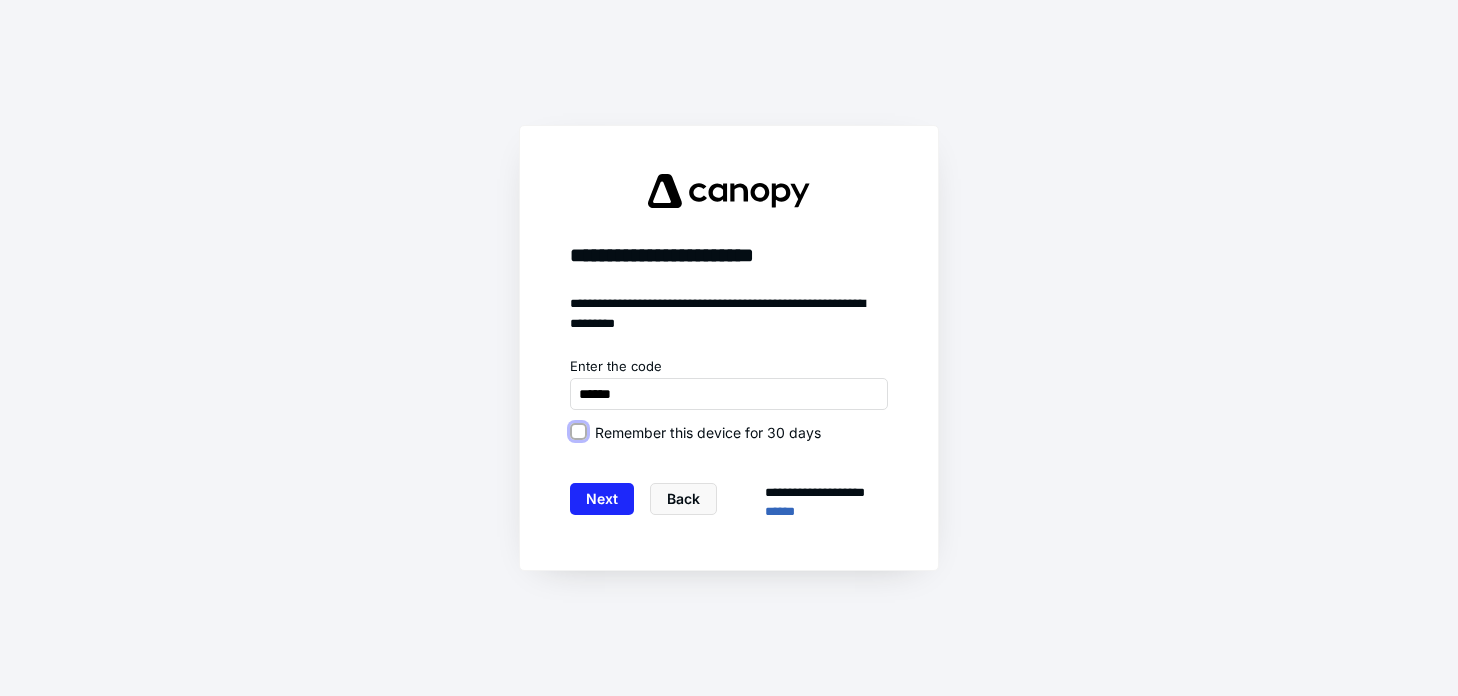 click on "Remember this device for 30 days" at bounding box center [578, 432] 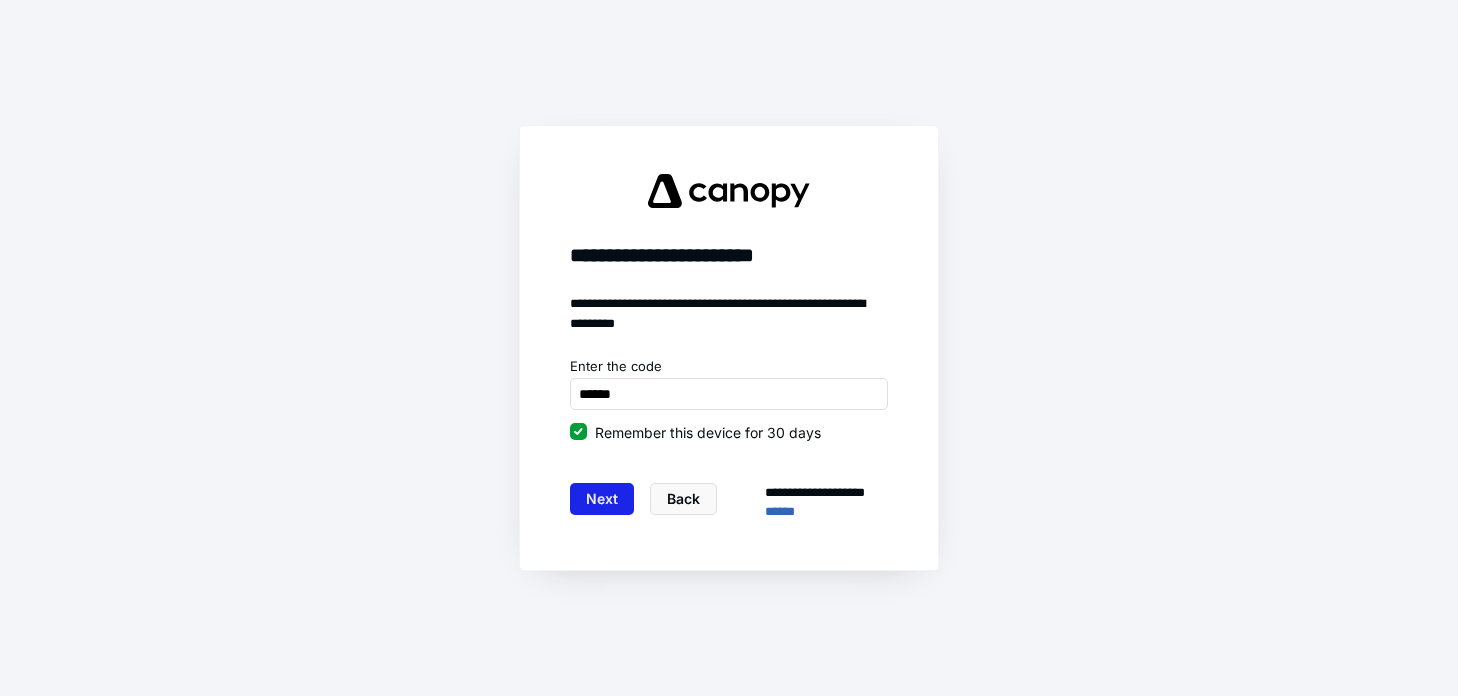 click on "Next" at bounding box center [602, 499] 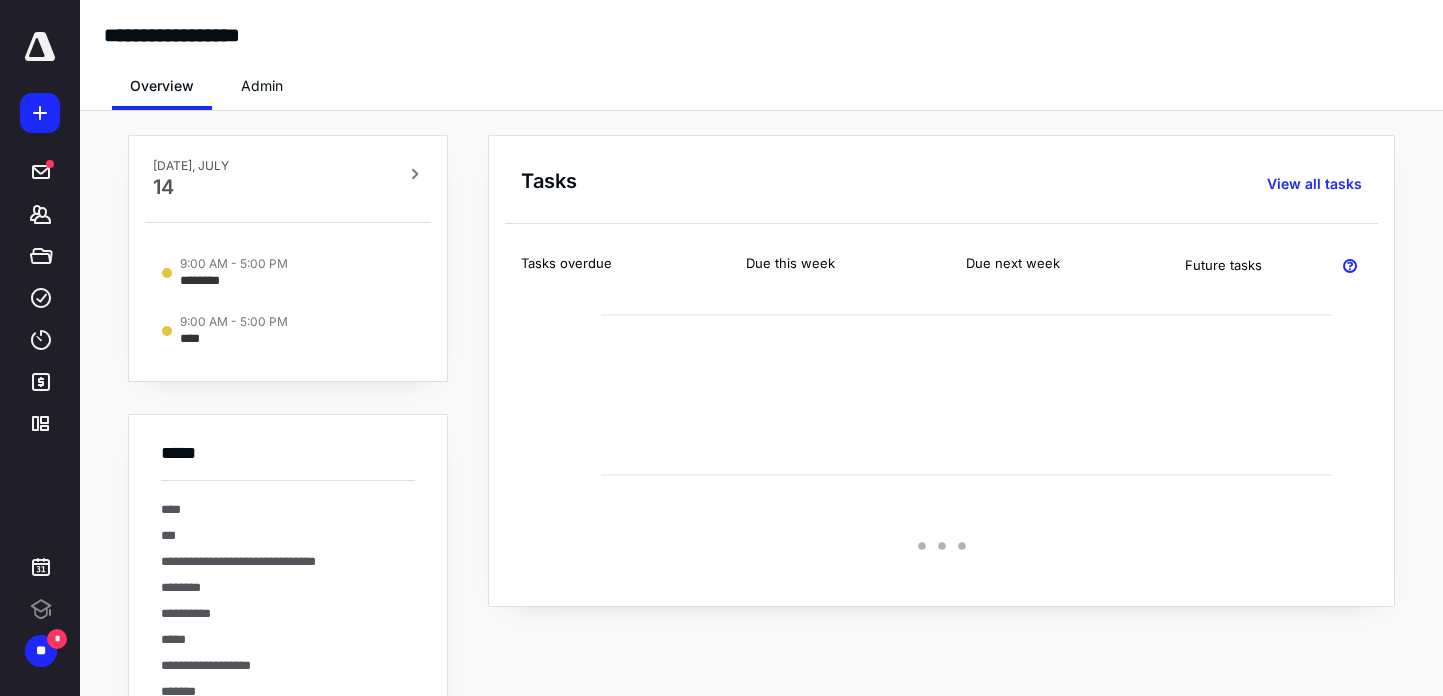 scroll, scrollTop: 0, scrollLeft: 0, axis: both 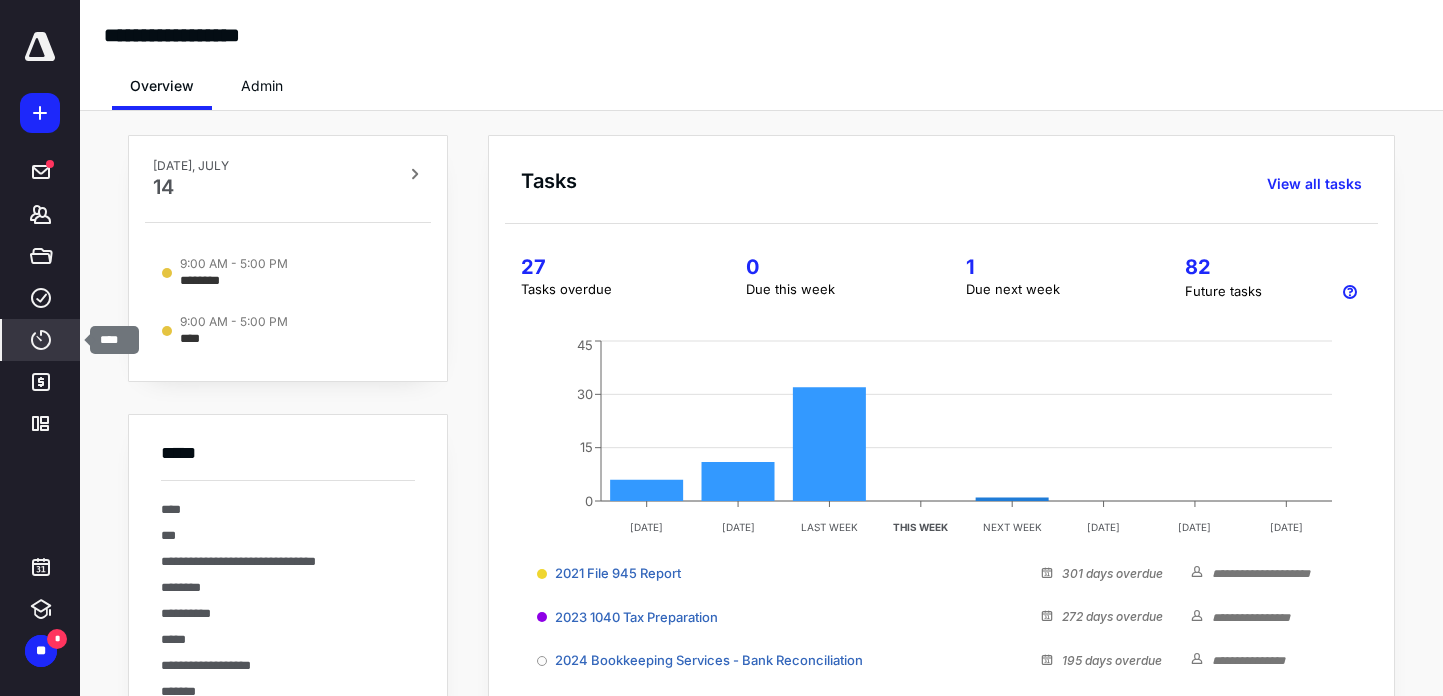 click 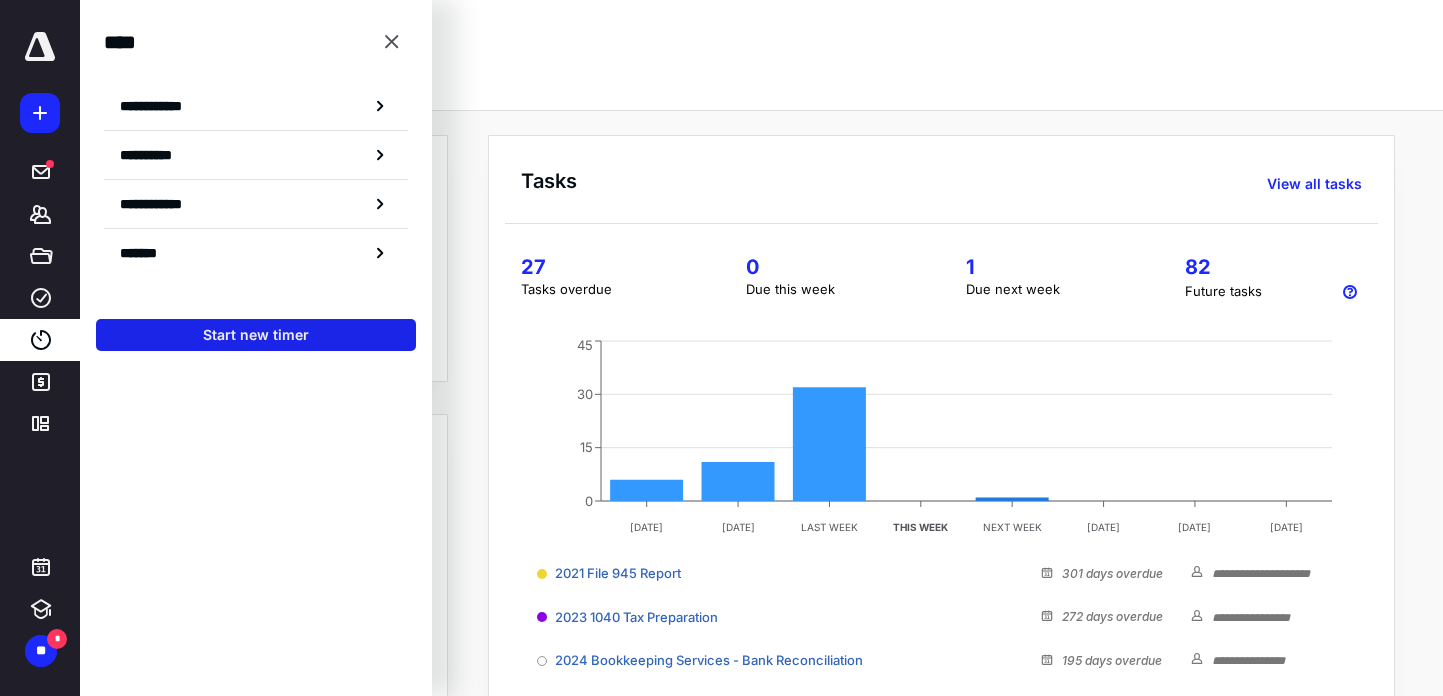 click on "Start new timer" at bounding box center [256, 335] 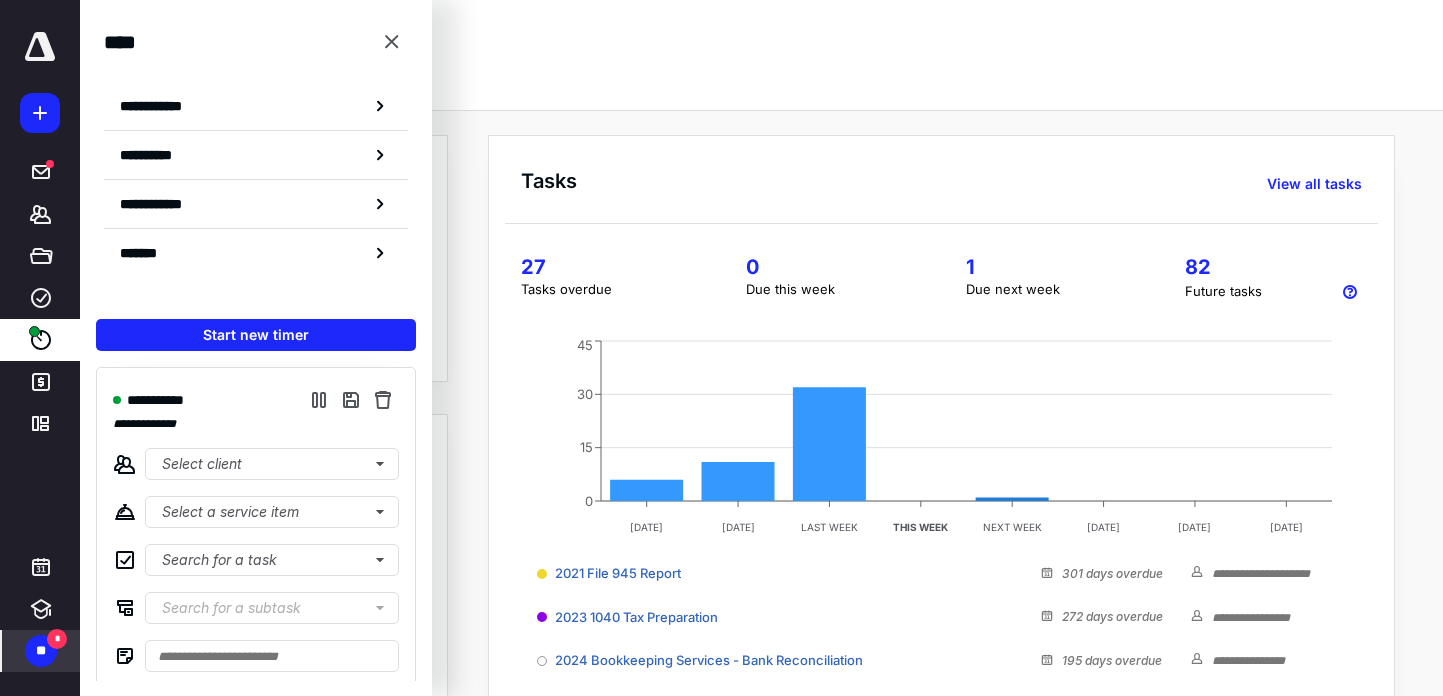 click on "**" at bounding box center [41, 651] 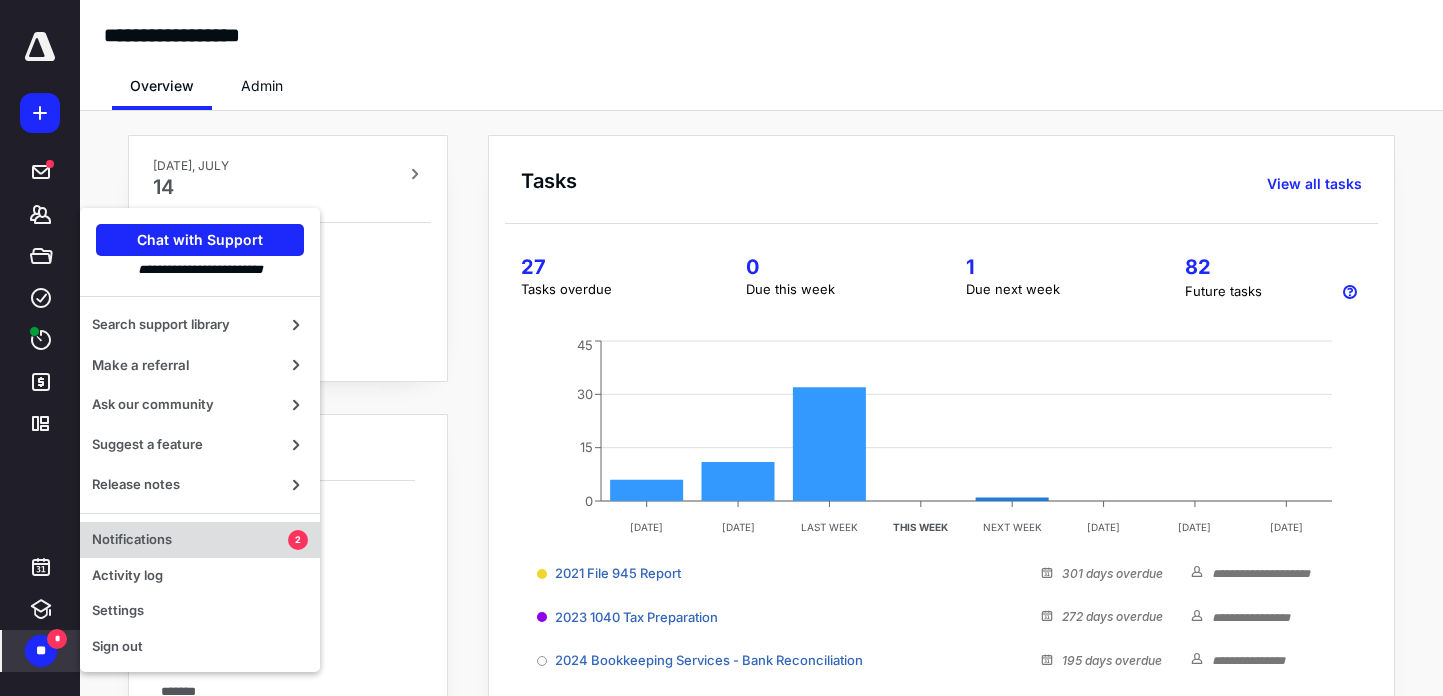 click on "Notifications" at bounding box center [190, 540] 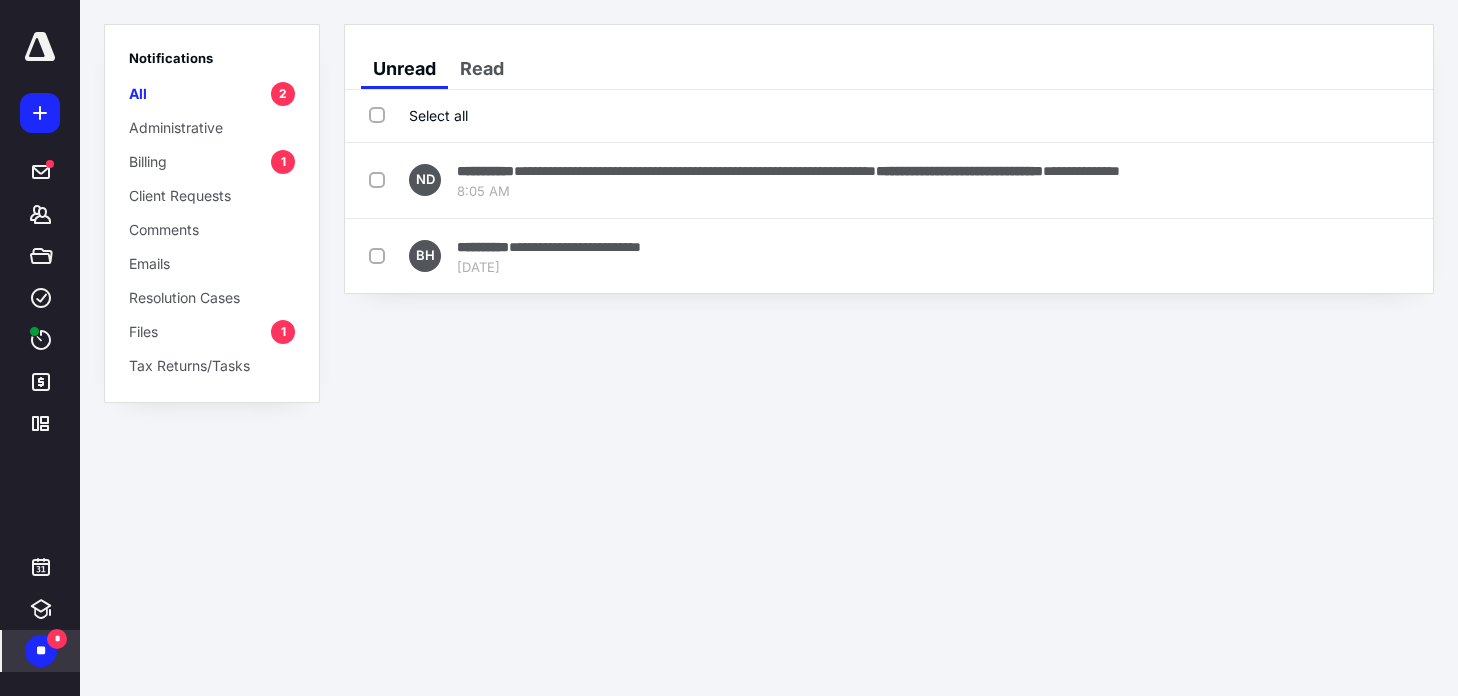 click on "Select all" at bounding box center (418, 115) 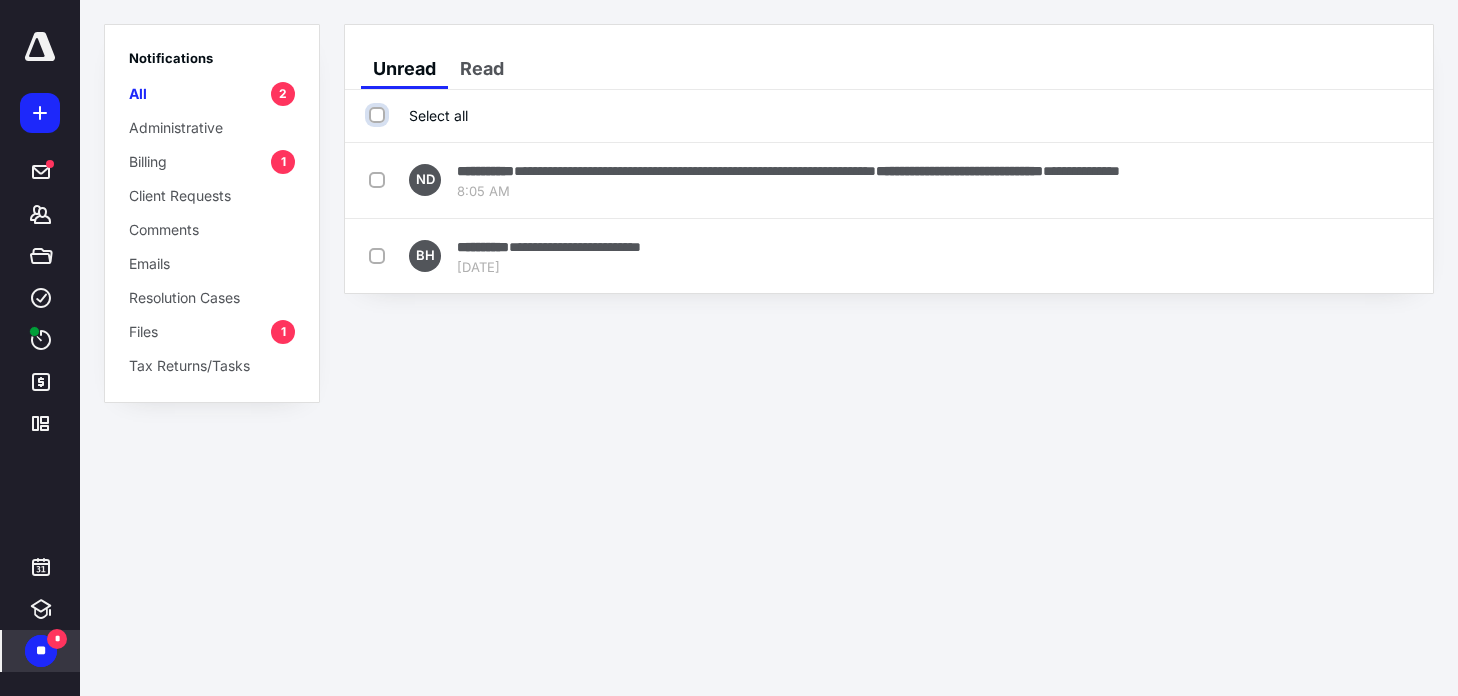 checkbox on "true" 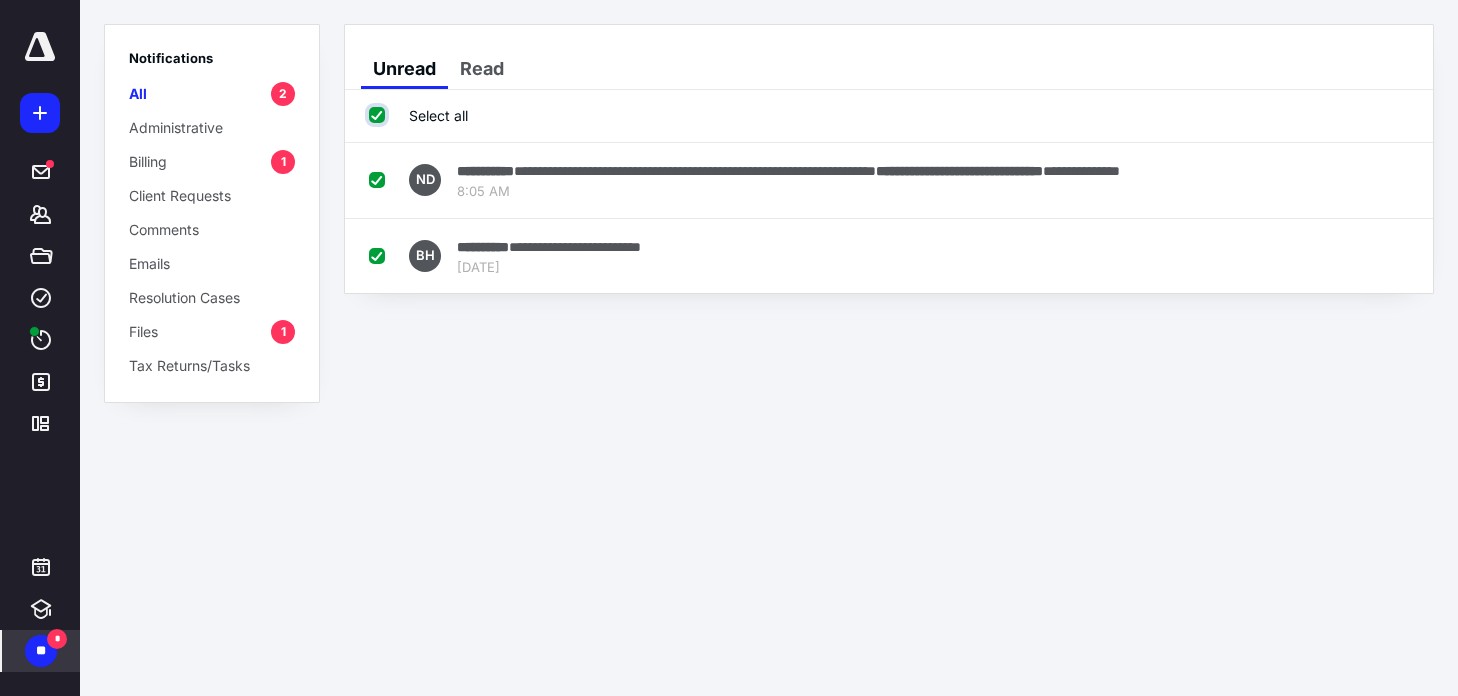checkbox on "true" 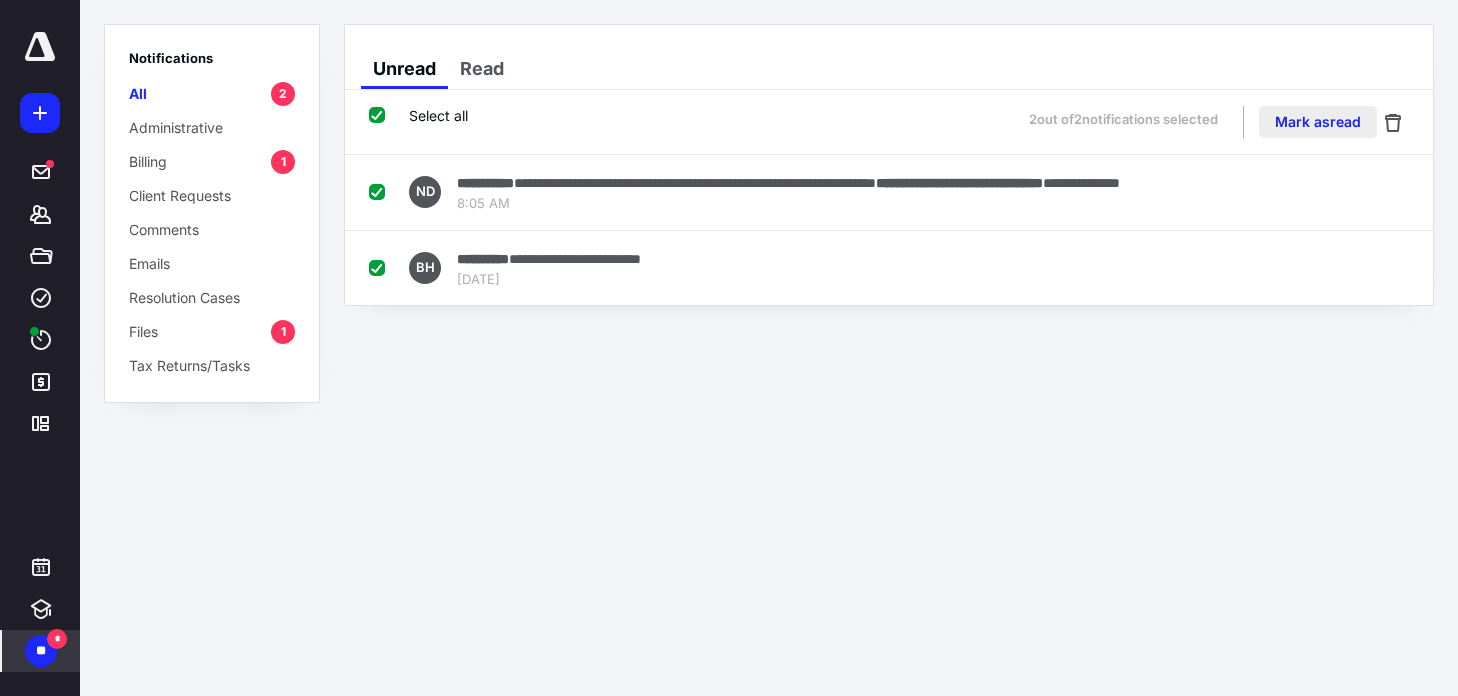 click on "Mark as  read" at bounding box center [1318, 122] 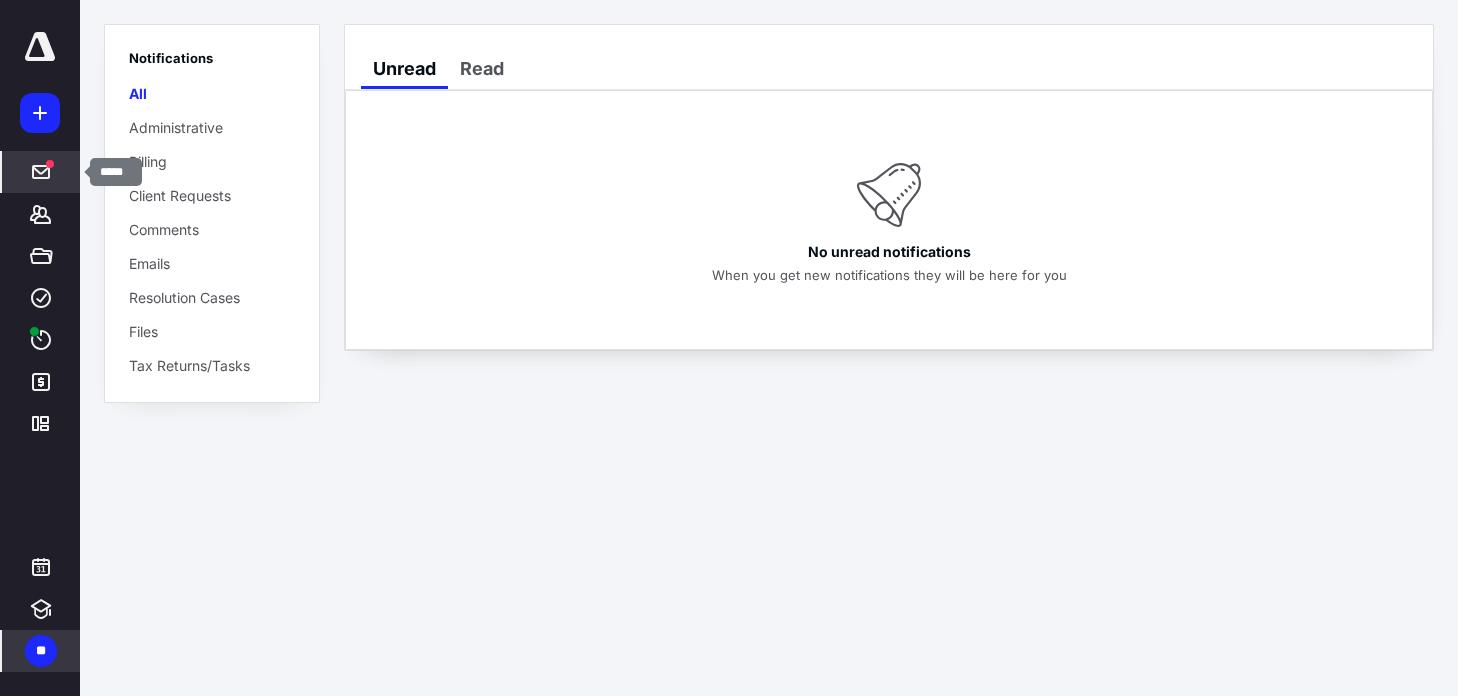 click 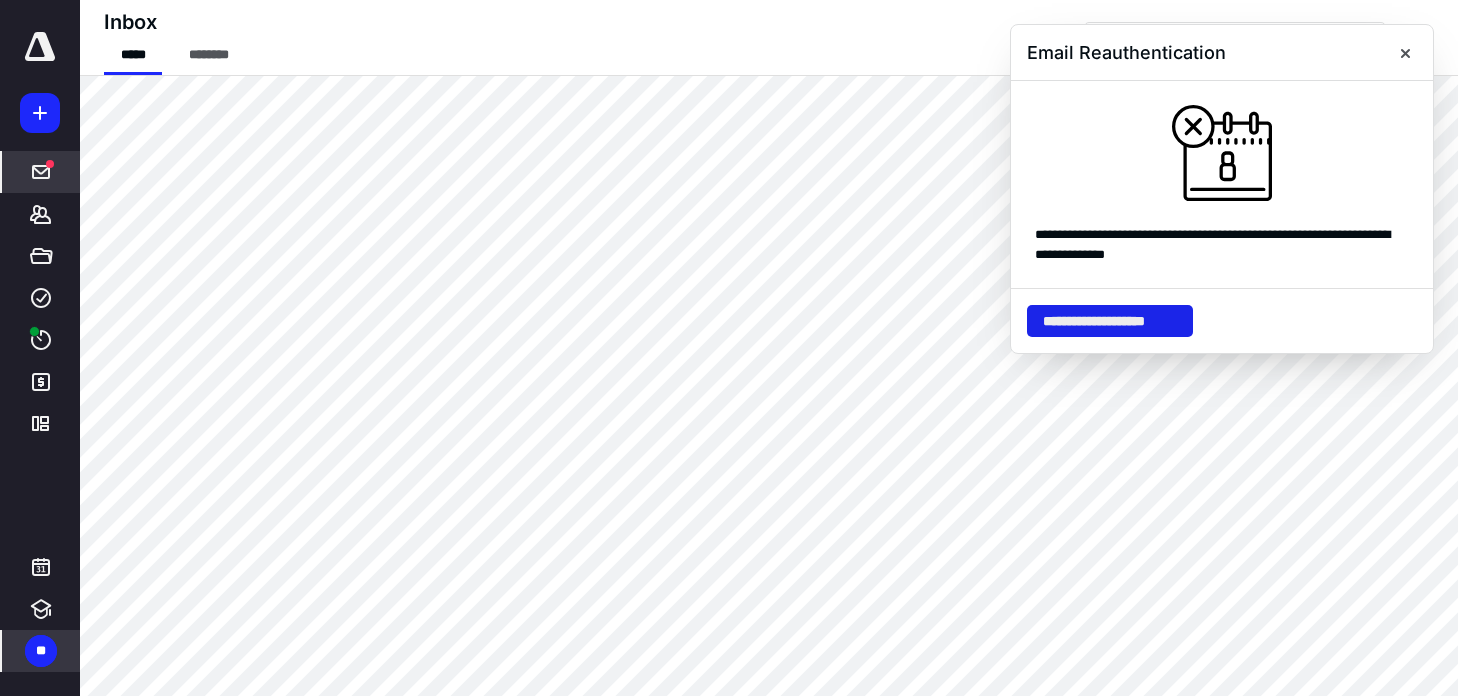 click on "**********" at bounding box center (1110, 321) 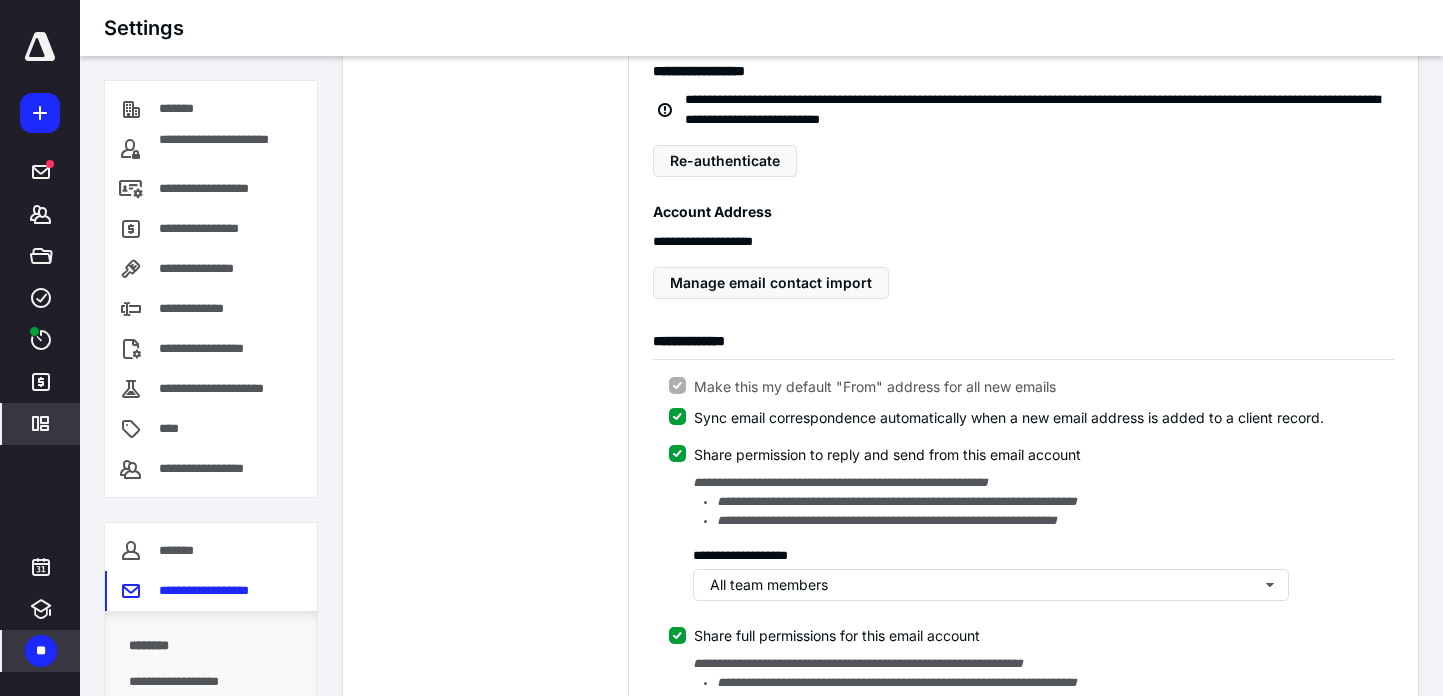 scroll, scrollTop: 149, scrollLeft: 0, axis: vertical 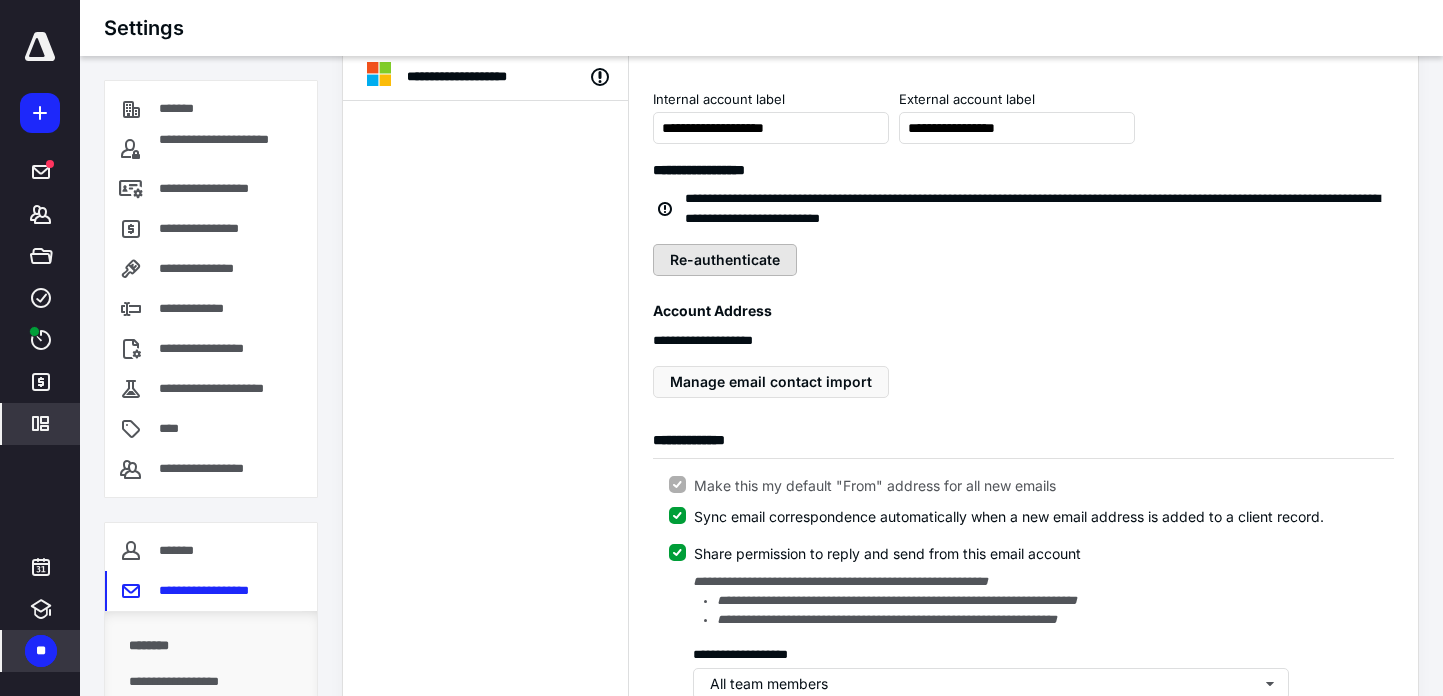 click on "Re-authenticate" at bounding box center (725, 260) 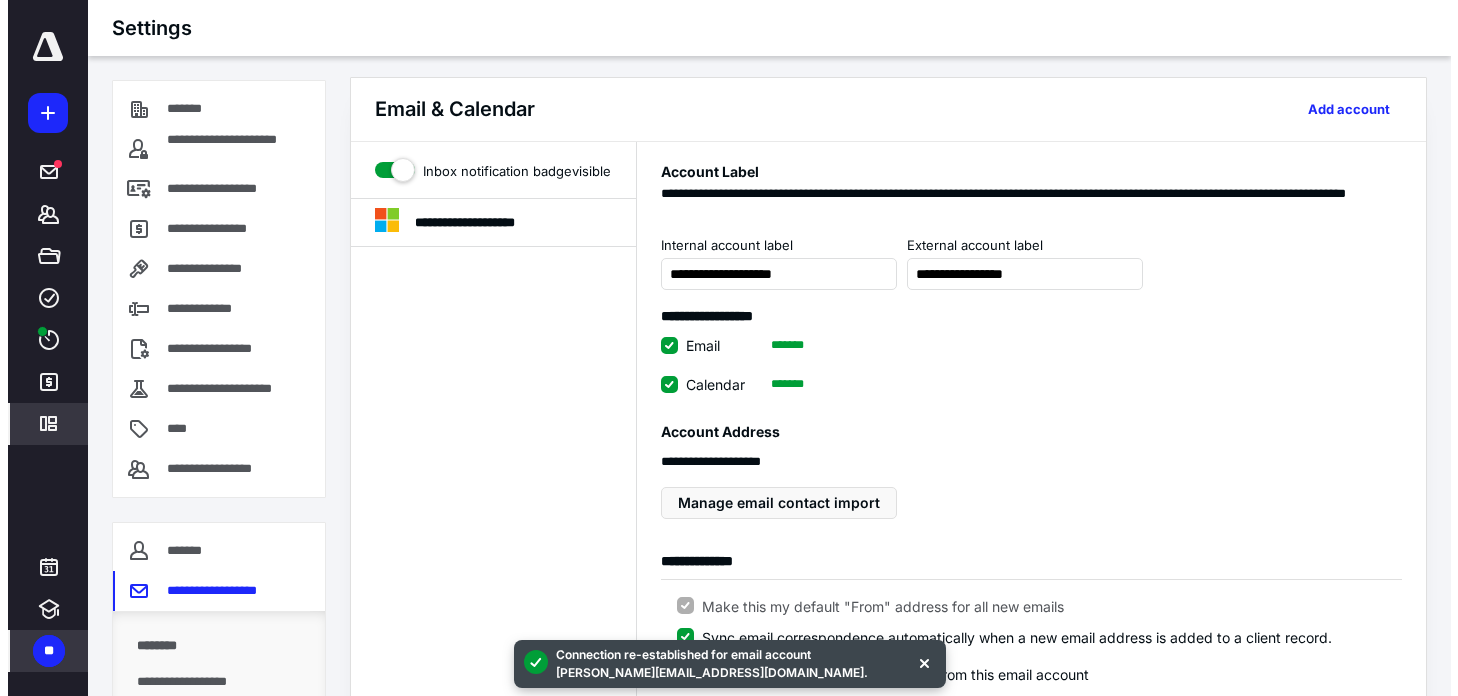 scroll, scrollTop: 0, scrollLeft: 0, axis: both 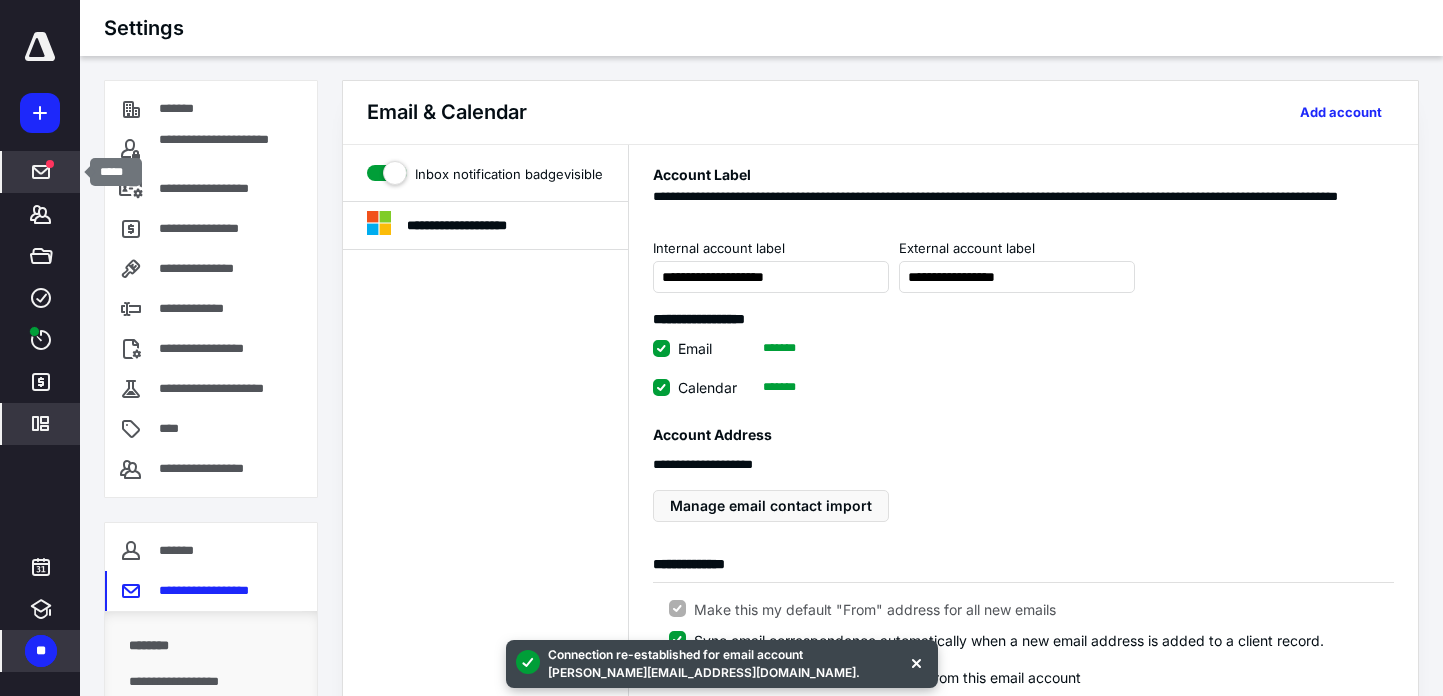 click 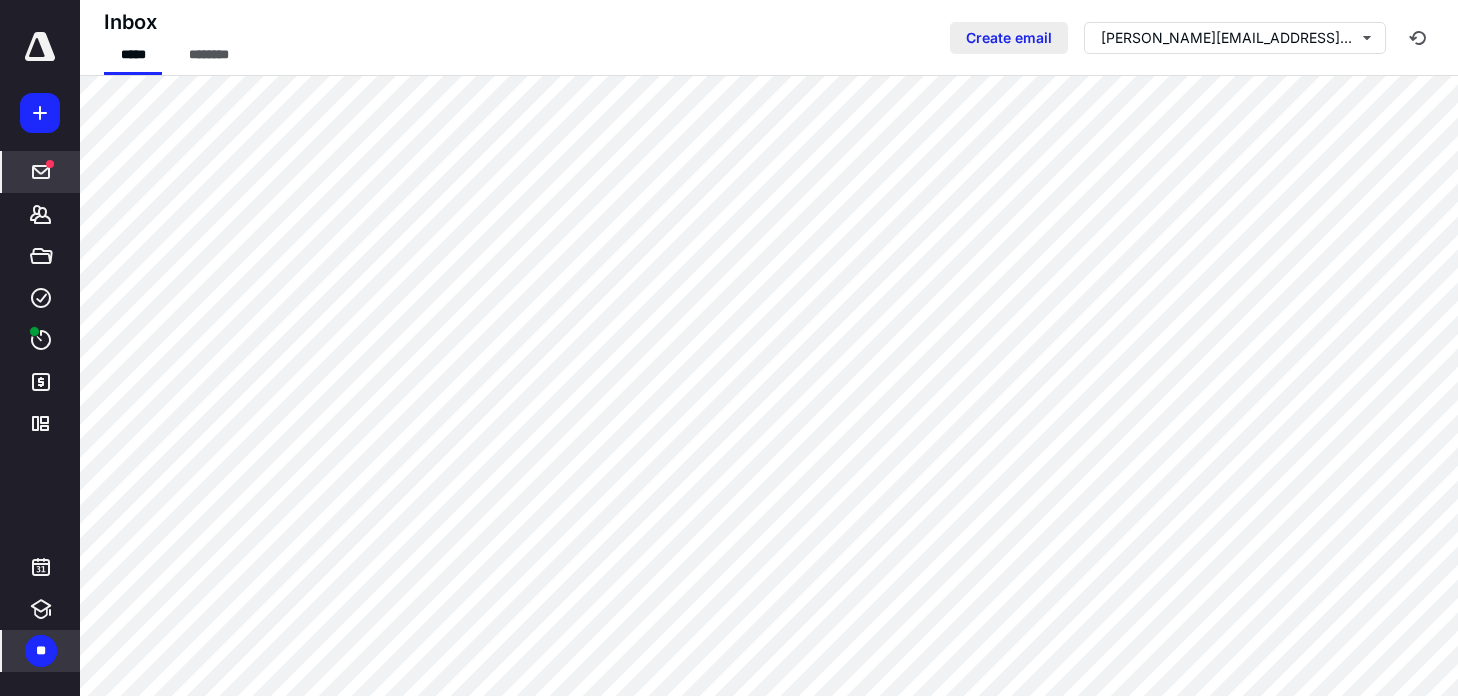 click on "Create email" at bounding box center [1009, 38] 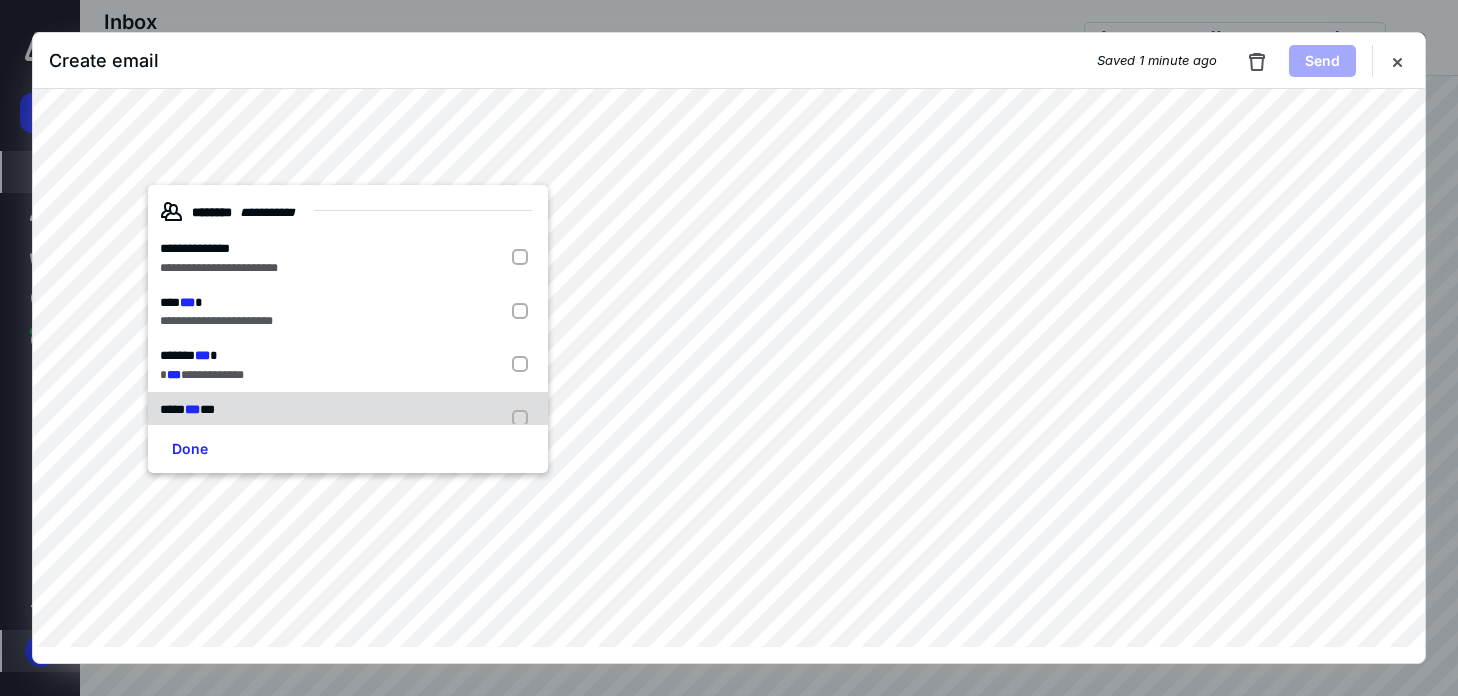 click at bounding box center (524, 419) 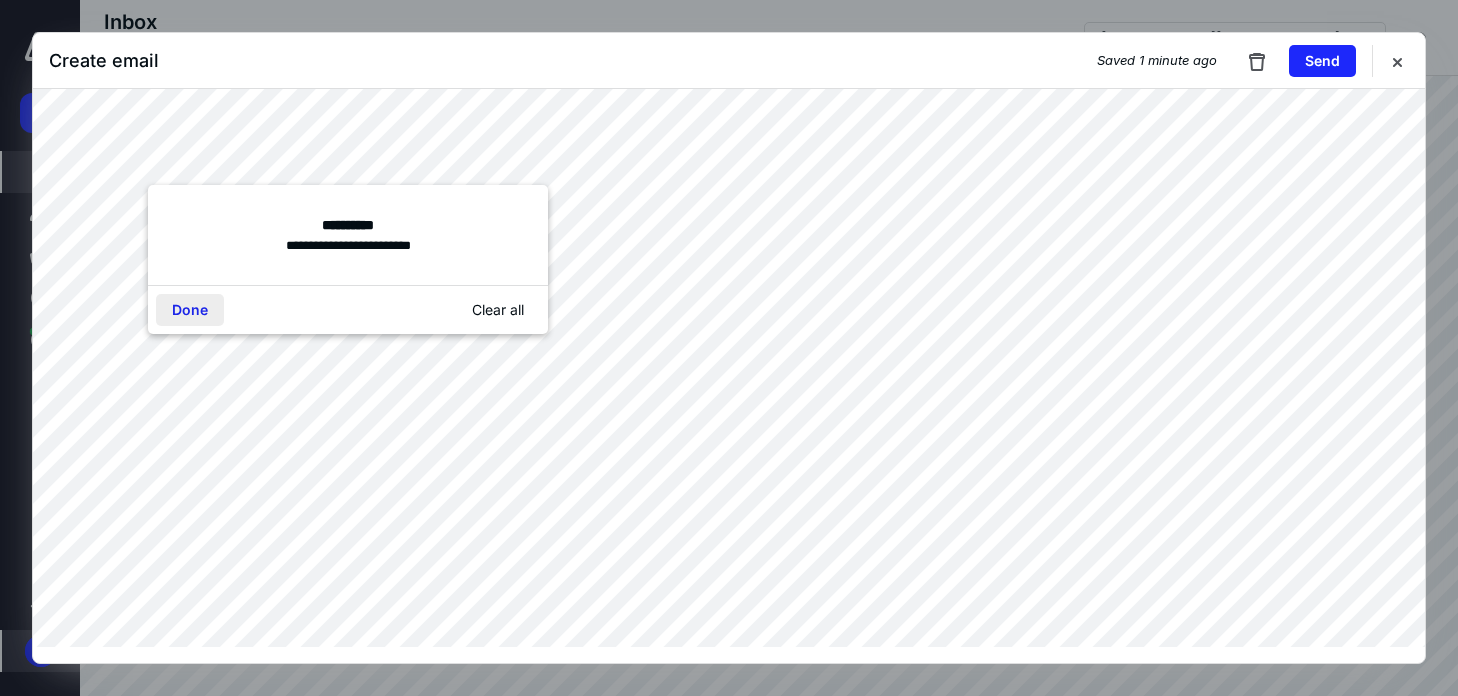 click on "Done" at bounding box center (190, 310) 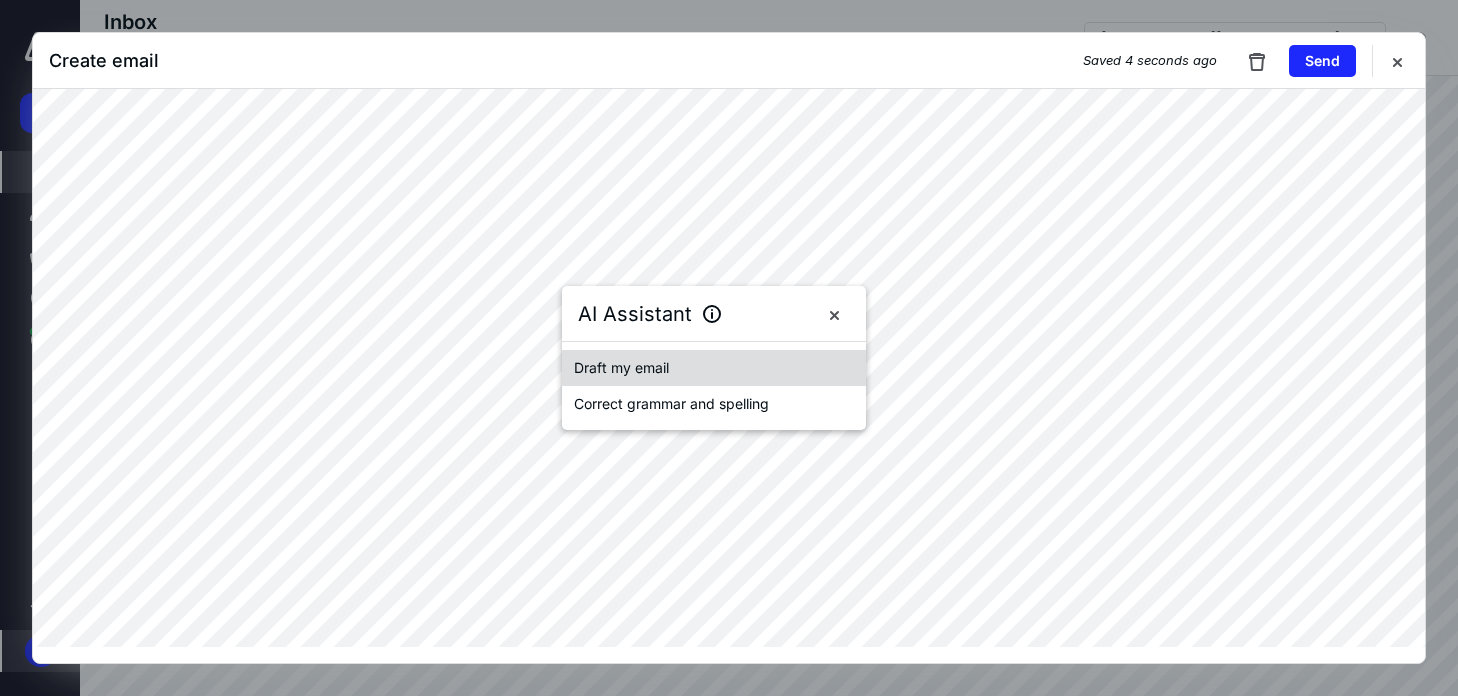 click on "Draft my email" at bounding box center [621, 368] 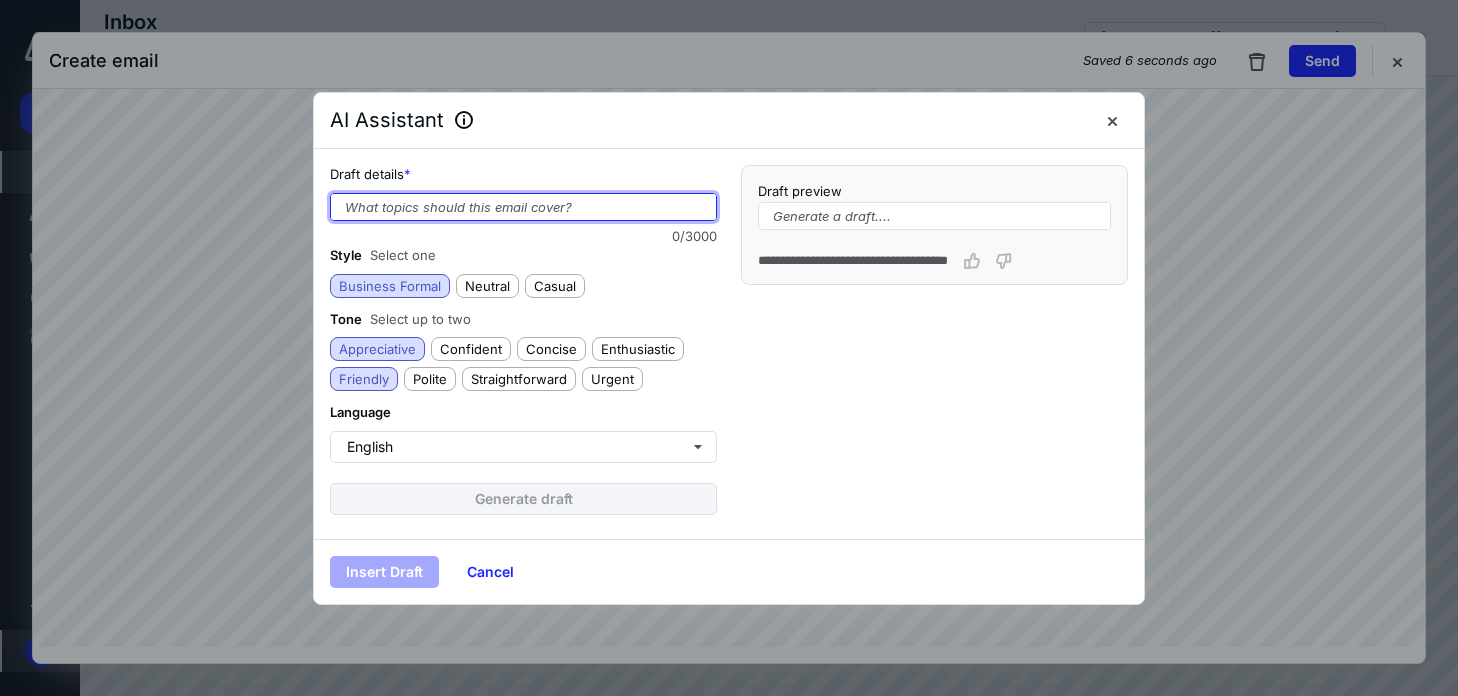 click at bounding box center (523, 207) 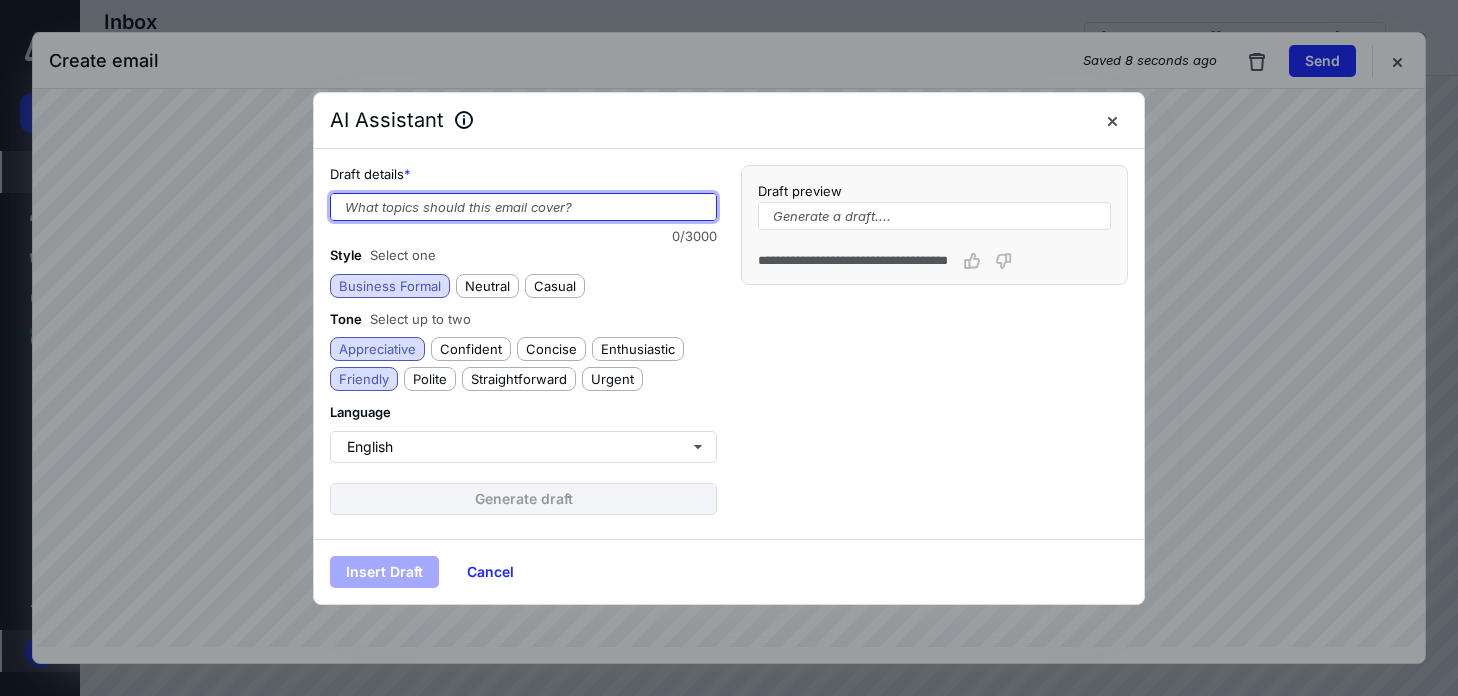 paste on "1.	Signed/dated CPA letter on company letterhead confirming you have been self employed the last two years and your business is currently open and operating" 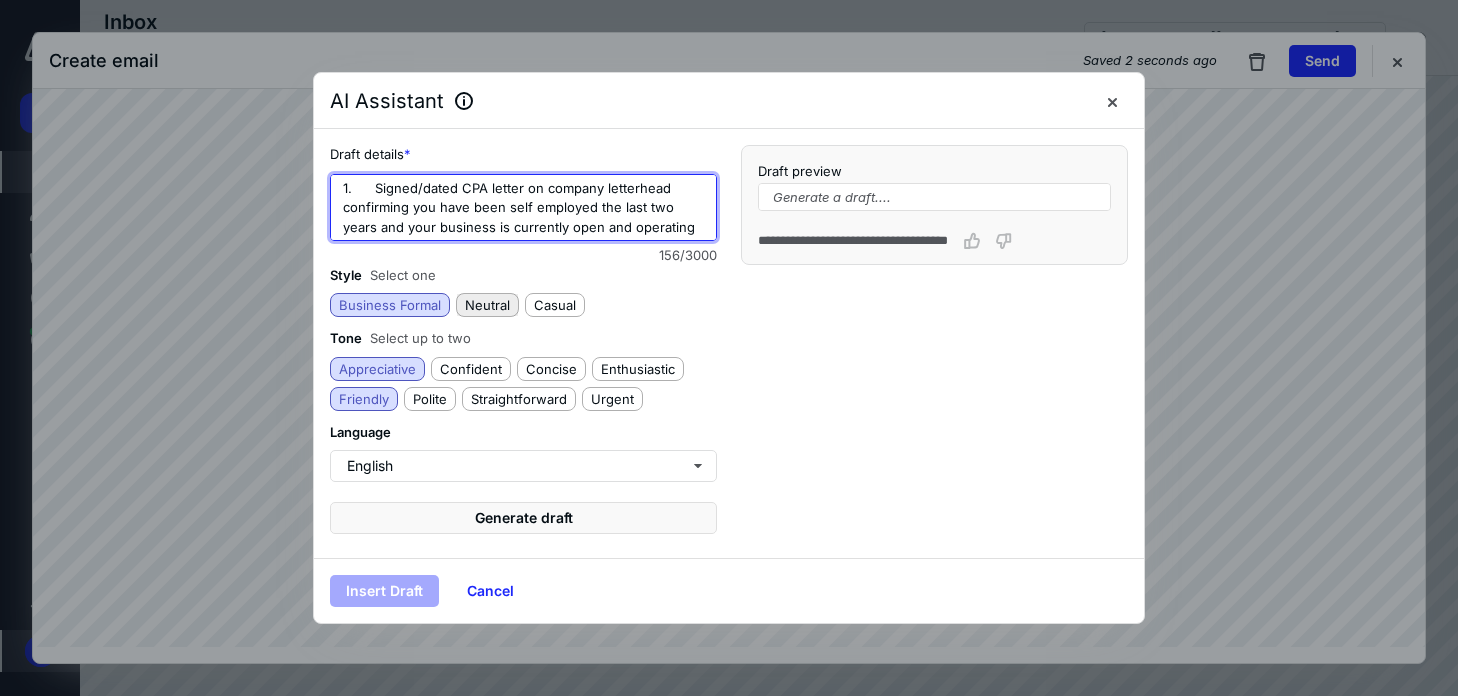 type on "1.	Signed/dated CPA letter on company letterhead confirming you have been self employed the last two years and your business is currently open and operating" 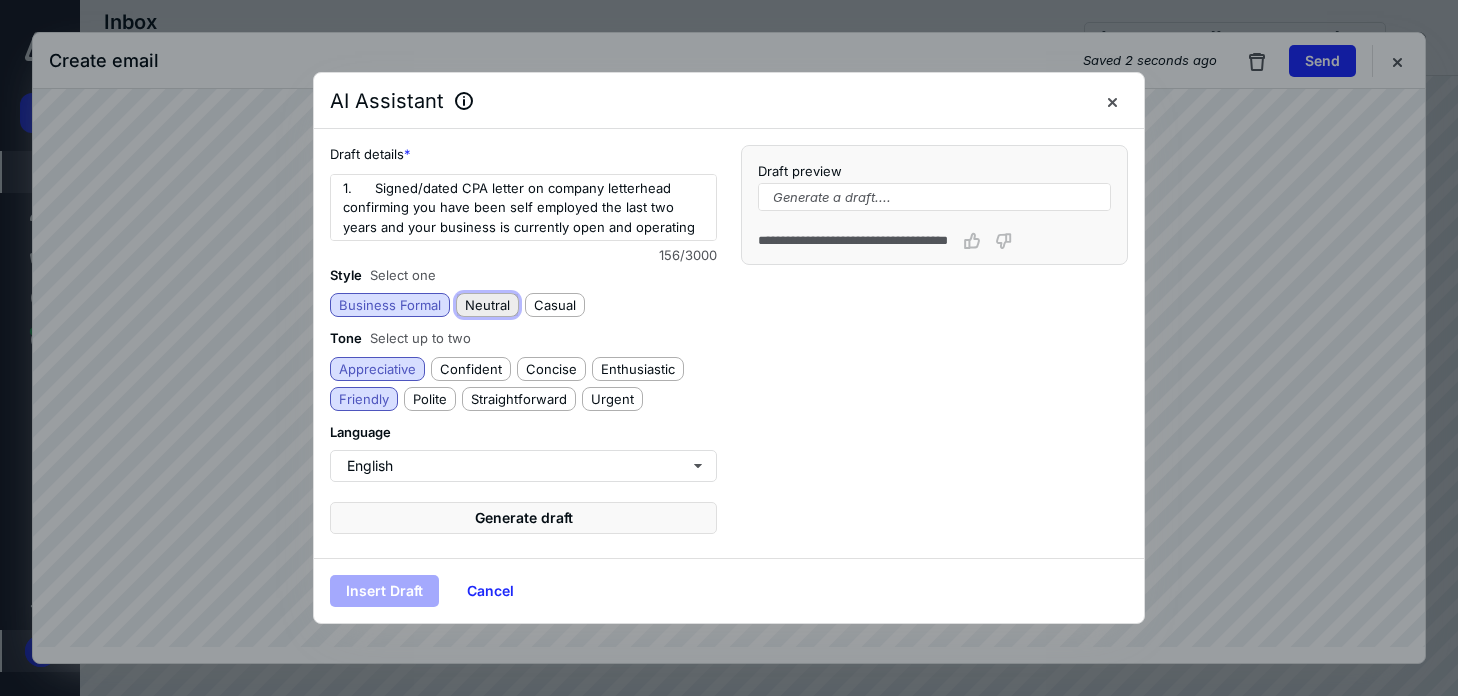 click on "Neutral" at bounding box center [487, 305] 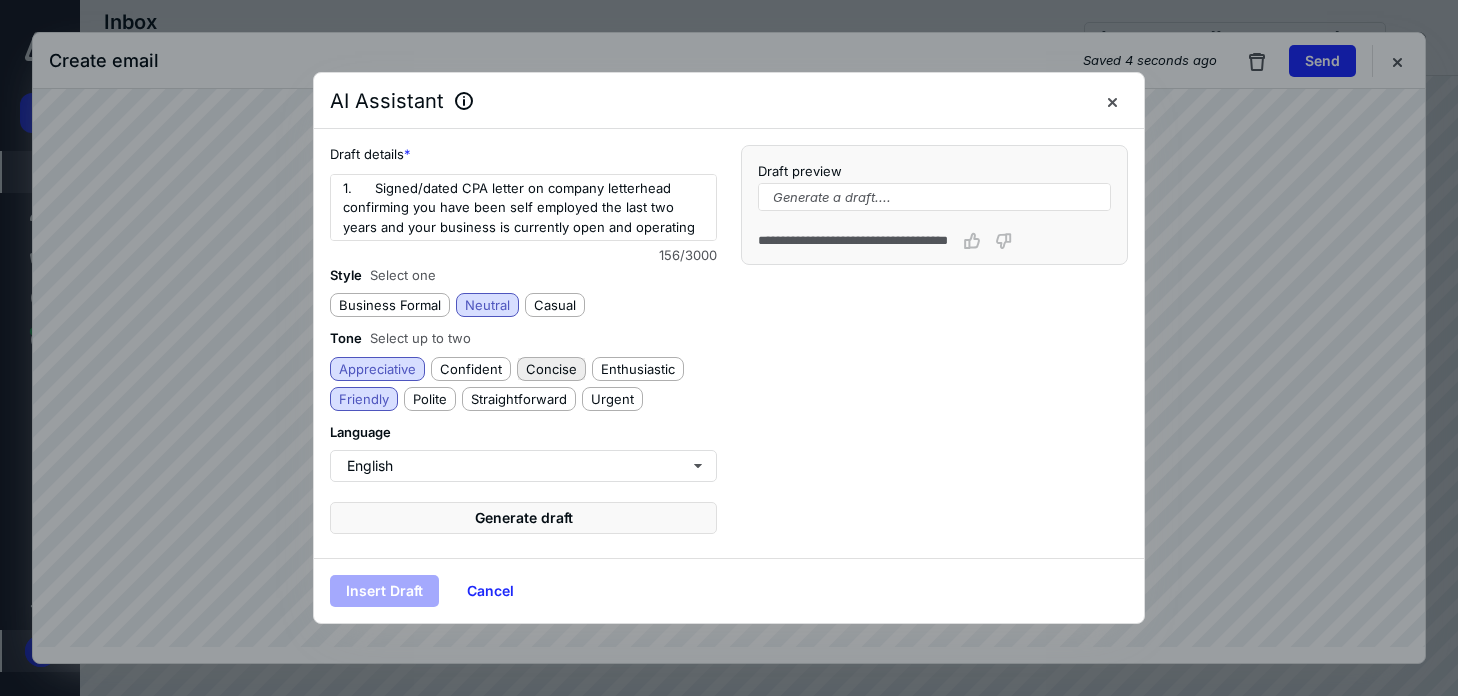 click on "Concise" at bounding box center [551, 369] 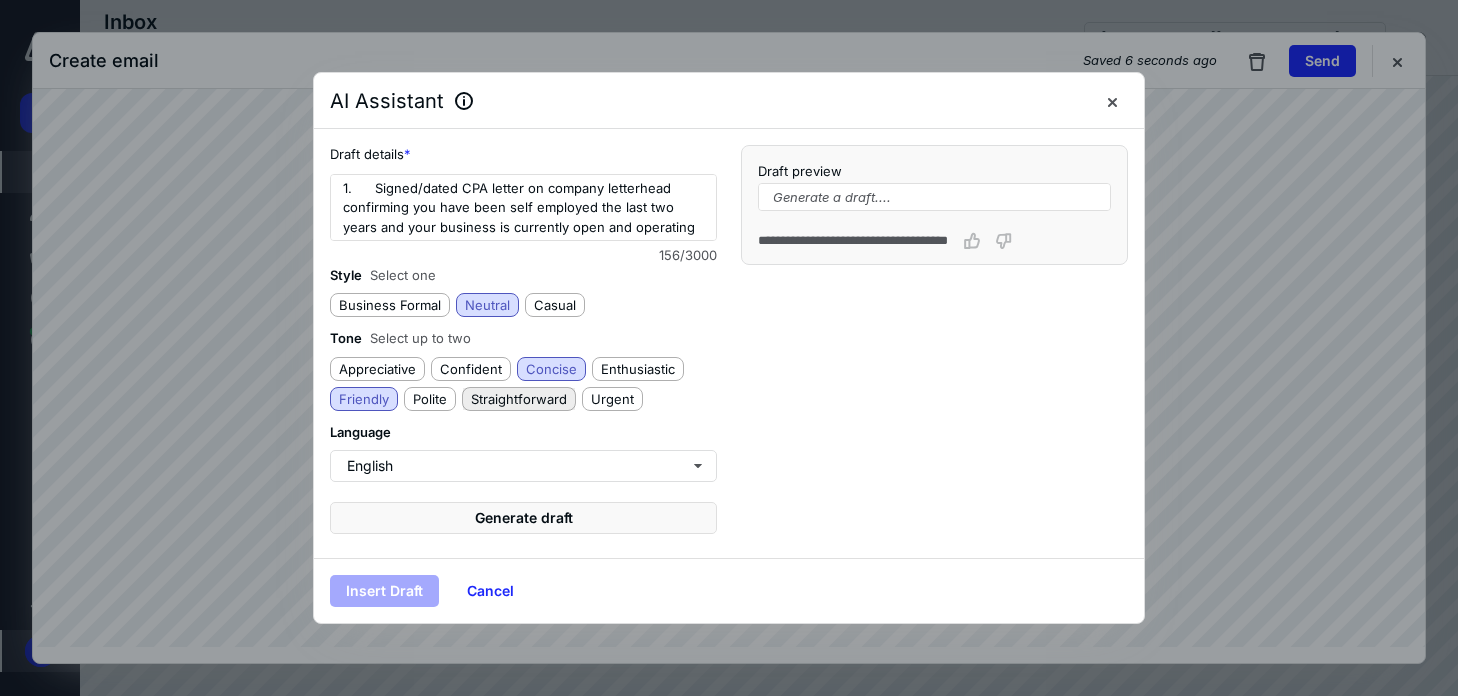click on "Straightforward" at bounding box center (519, 399) 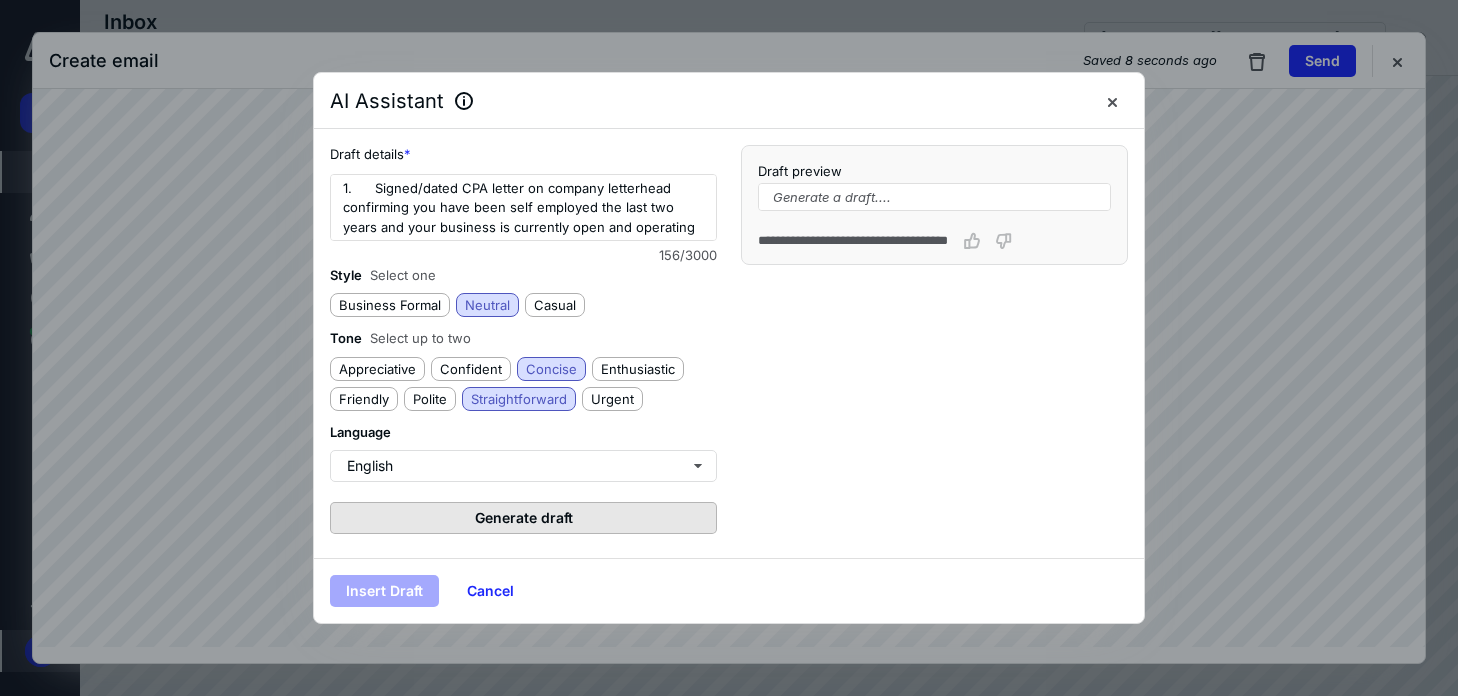 click on "Generate draft" at bounding box center (523, 518) 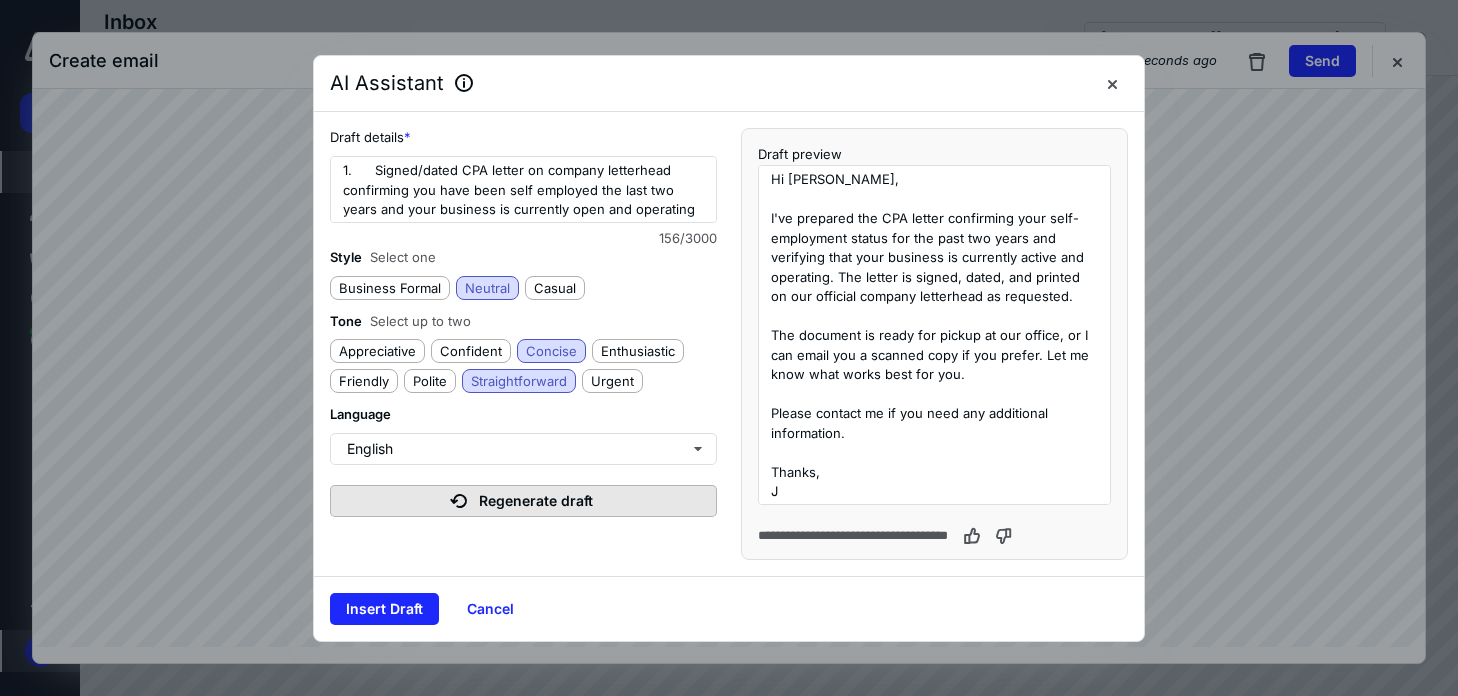 type on "Hi Erik,
I've prepared the CPA letter confirming your self-employment status for the past two years and verifying that your business is currently active and operating. The letter is signed, dated, and printed on our official company letterhead as requested.
The document is ready for pickup at our office, or I can email you a scanned copy if you prefer. Let me know what works best for you.
Please contact me if you need any additional information.
Thanks," 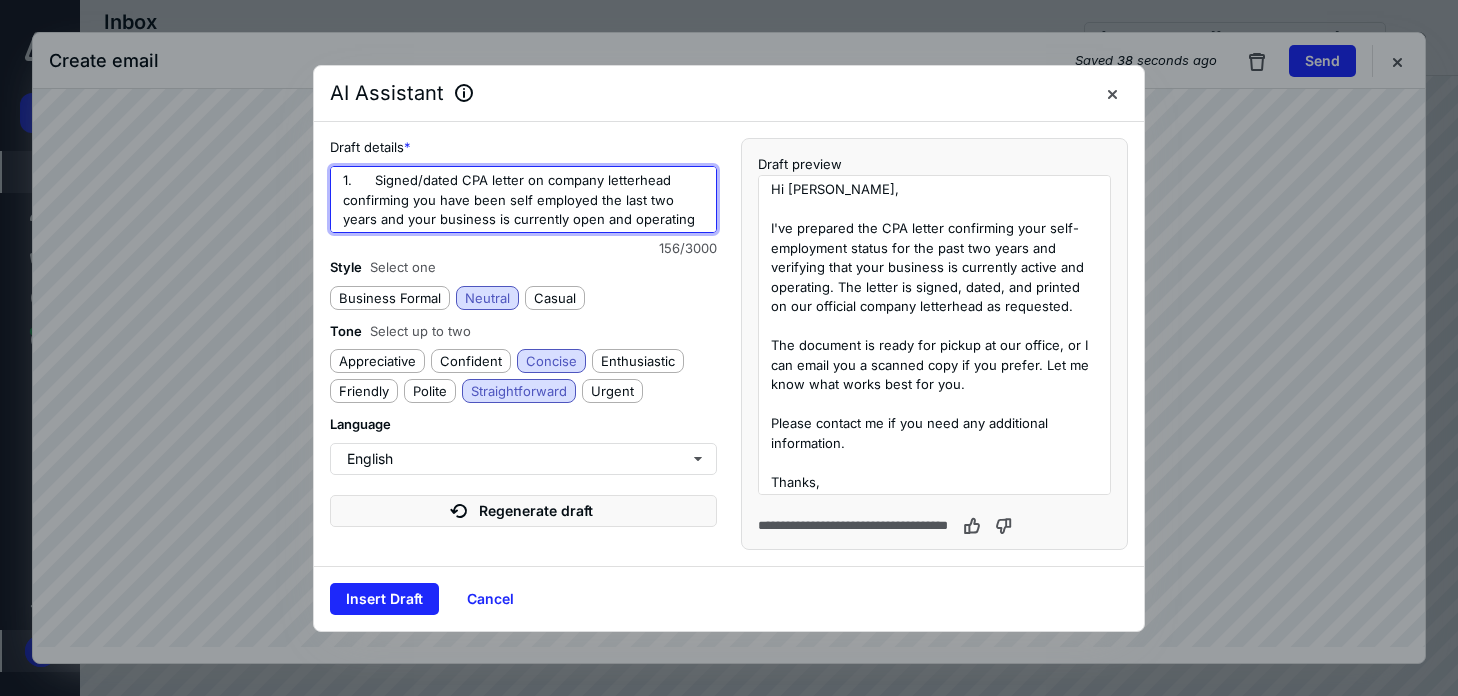 drag, startPoint x: 486, startPoint y: 178, endPoint x: 280, endPoint y: 174, distance: 206.03883 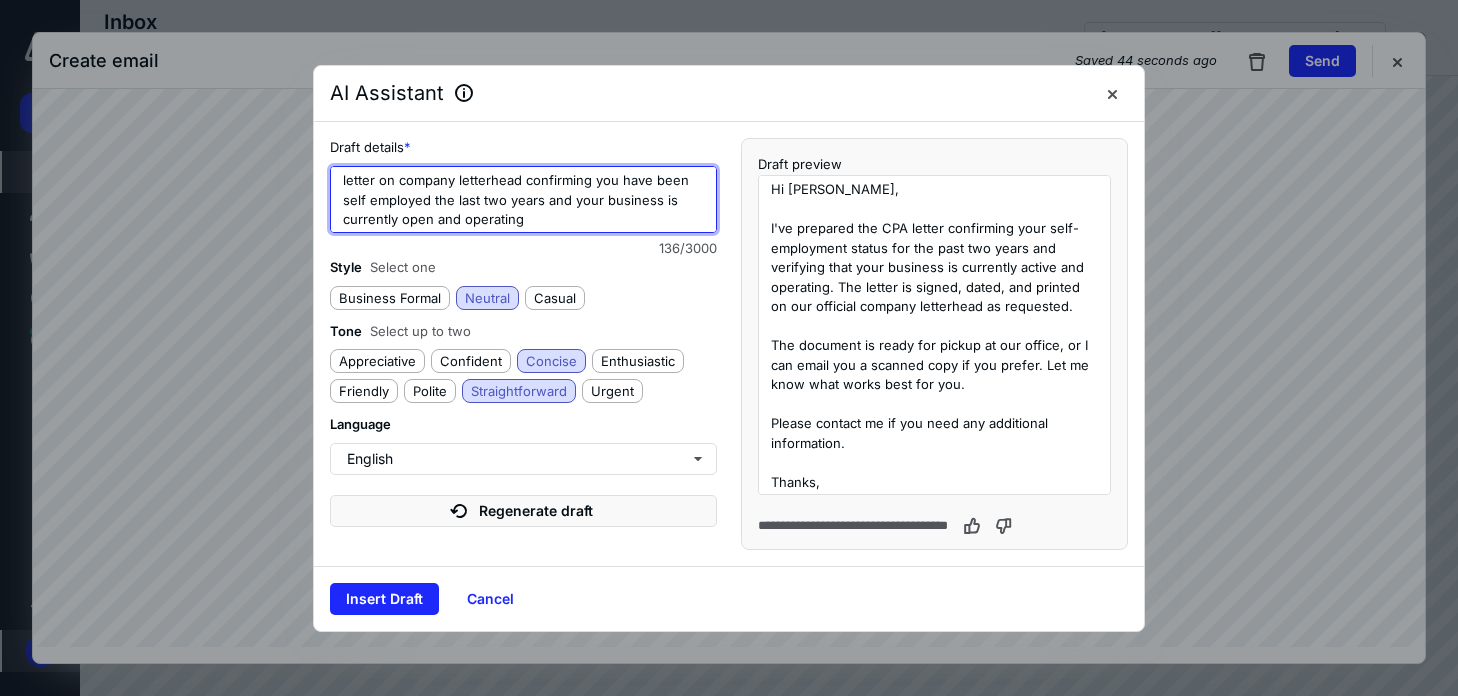 drag, startPoint x: 379, startPoint y: 179, endPoint x: 523, endPoint y: 178, distance: 144.00348 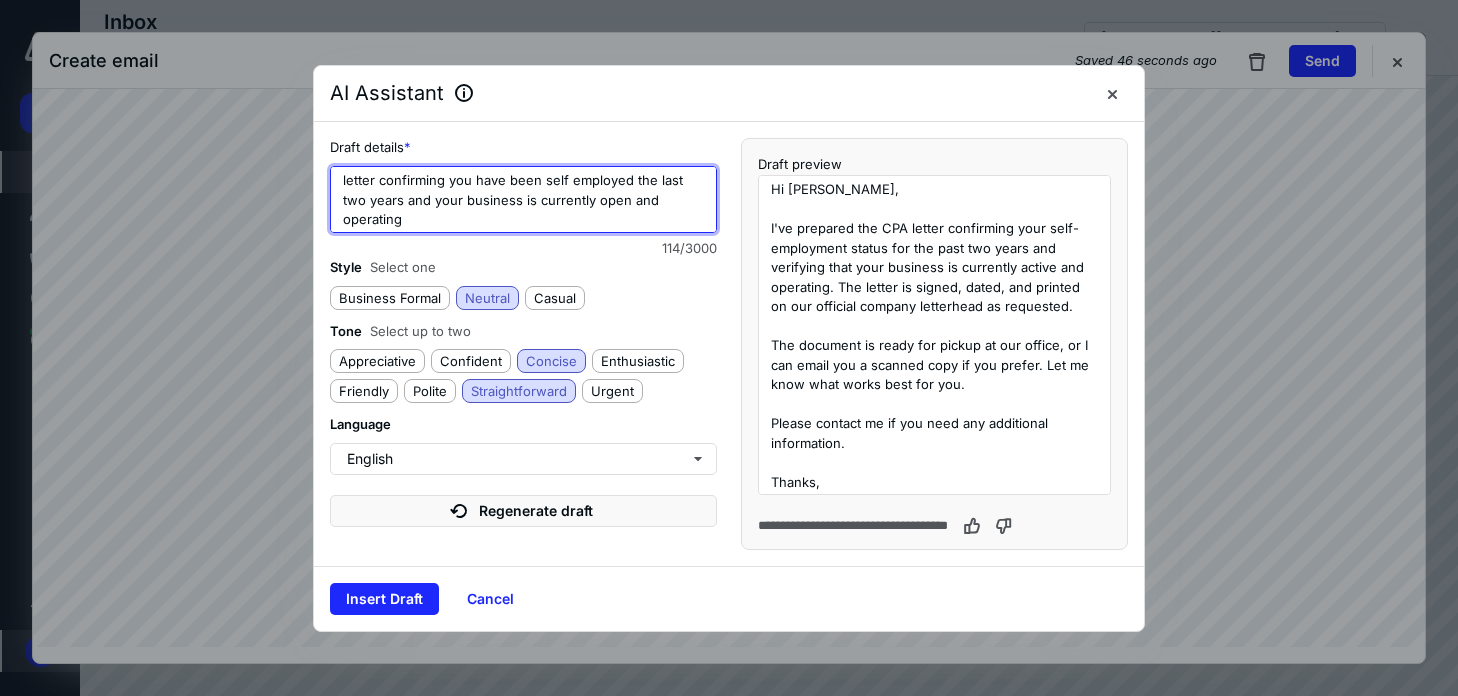 scroll, scrollTop: 2, scrollLeft: 0, axis: vertical 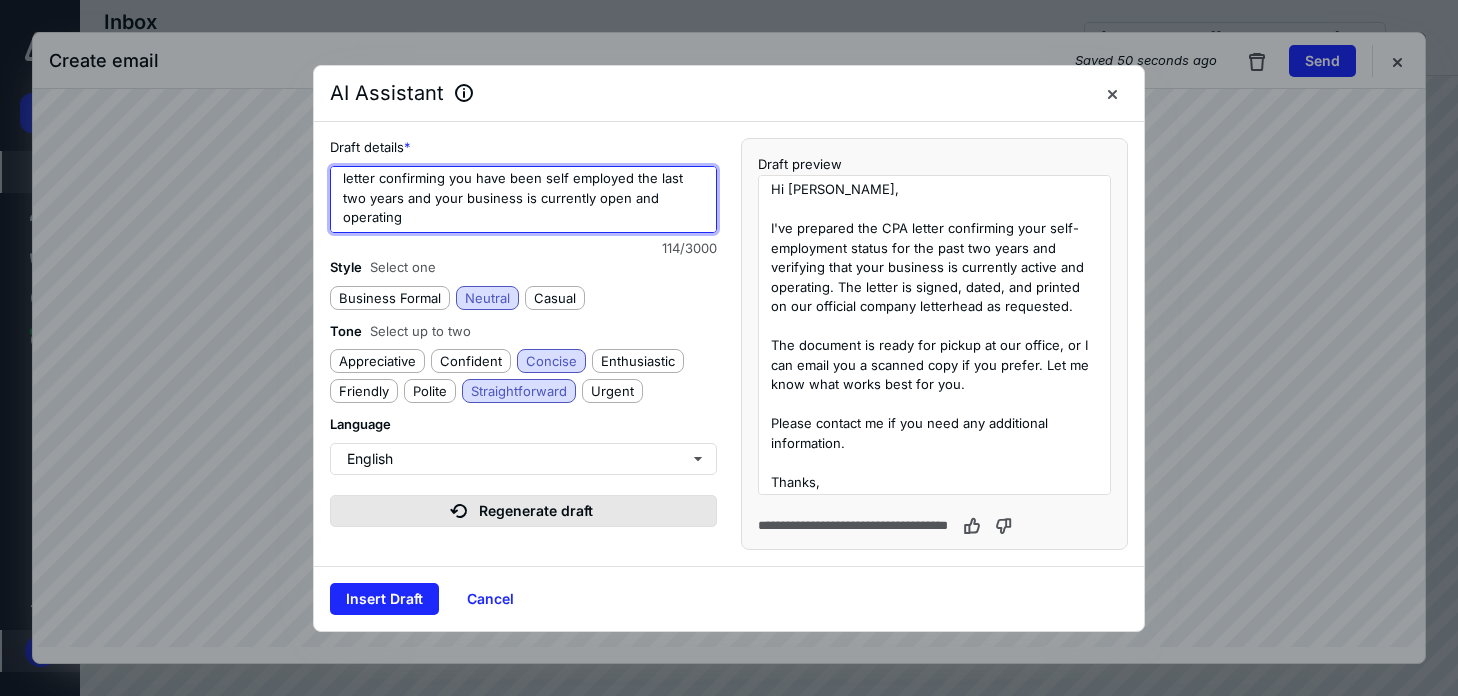 type on "letter confirming you have been self employed the last two years and your business is currently open and operating" 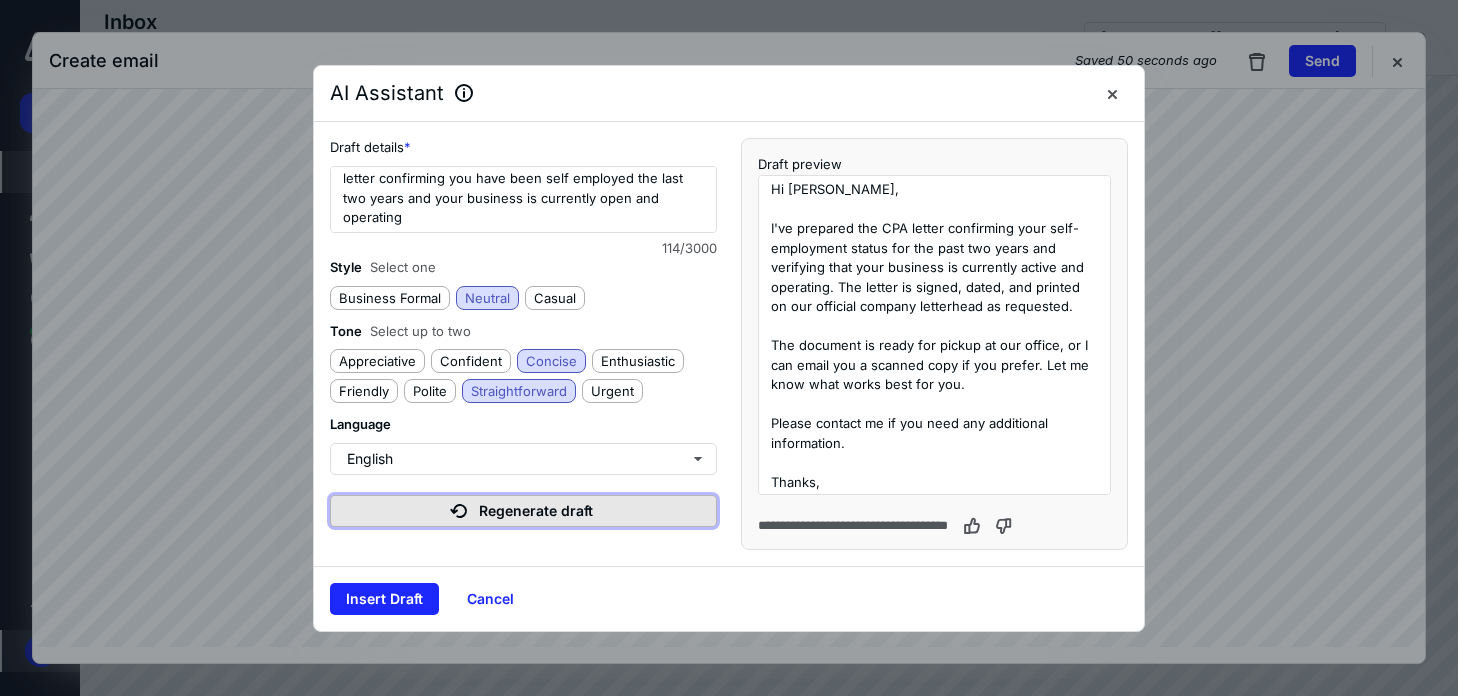 click on "Regenerate draft" at bounding box center (523, 511) 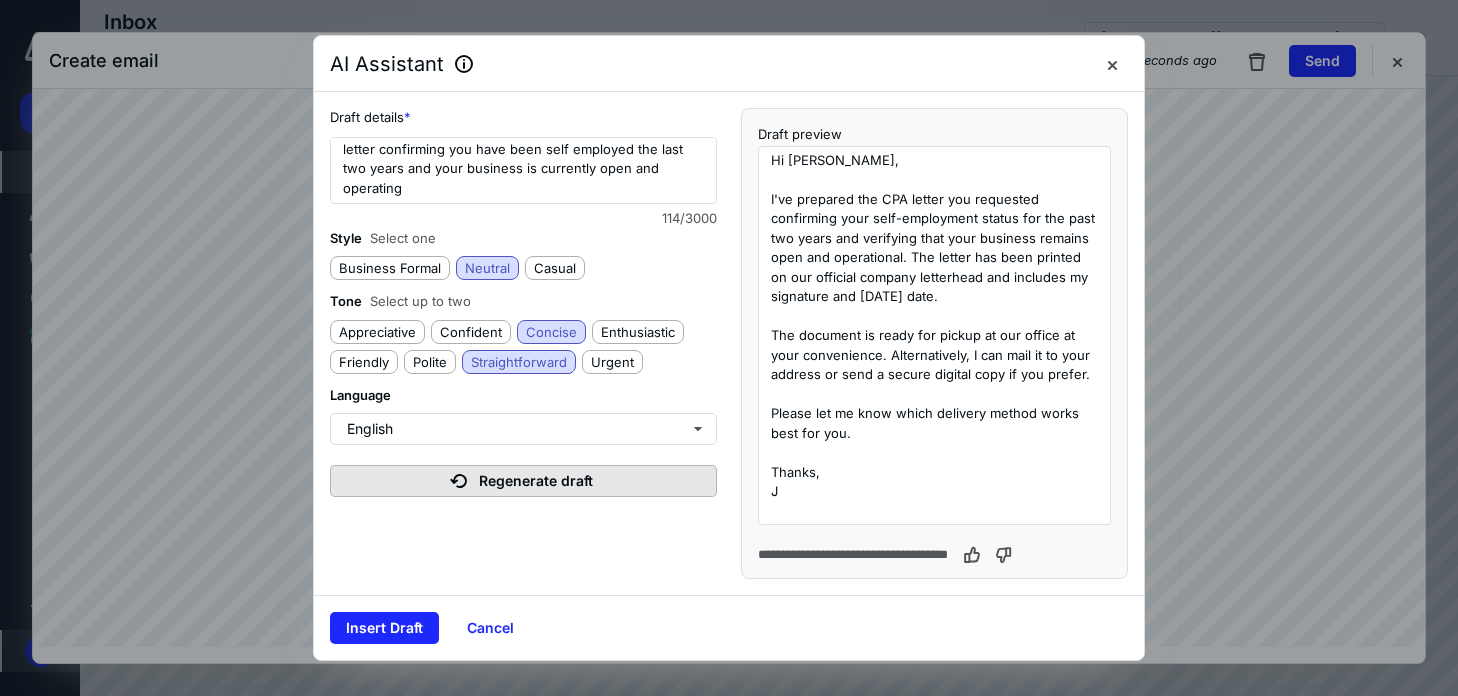 type on "Hi Erik,
I've prepared the CPA letter you requested confirming your self-employment status for the past two years and verifying that your business remains open and operational. The letter has been printed on our official company letterhead and includes my signature and today's date.
The document is ready for pickup at our office at your convenience. Alternatively, I can mail it to your address or send a secure digital copy if you prefer.
Please let me know which delivery method works best for you.
Thanks," 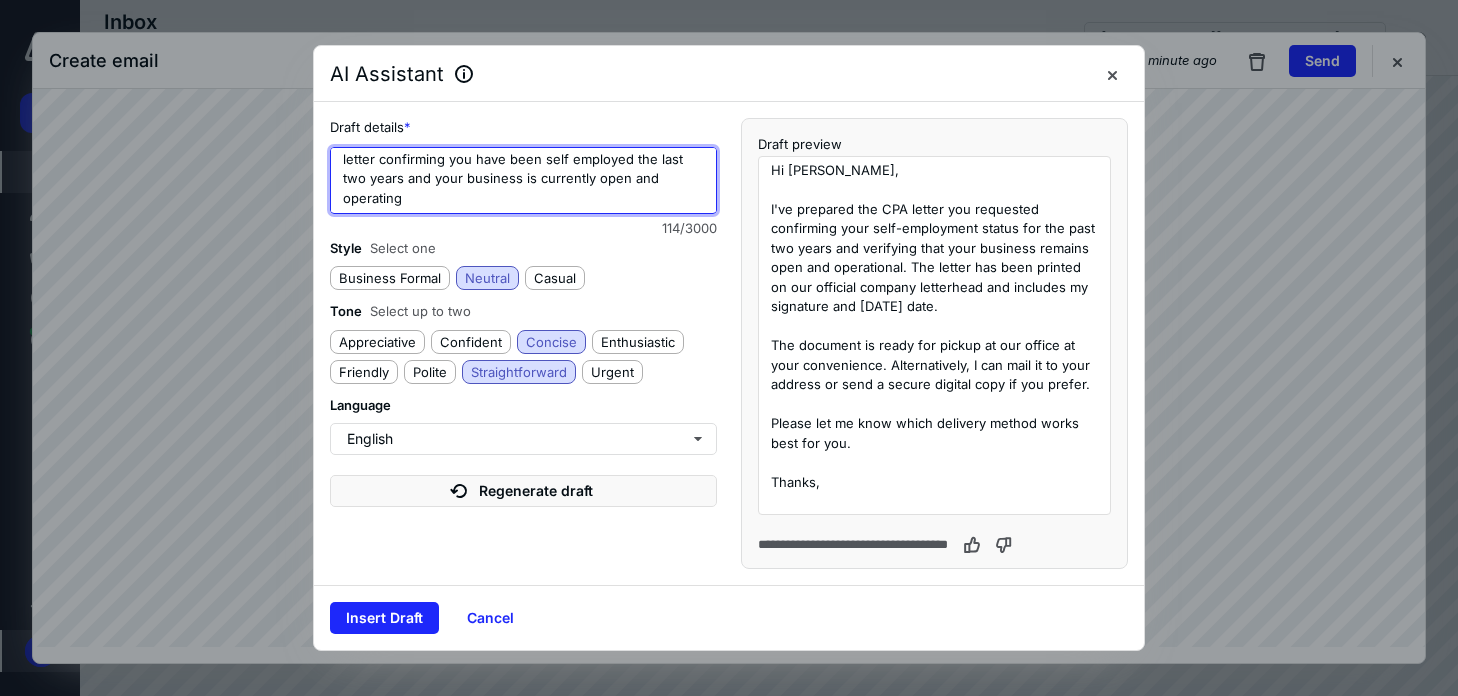 scroll, scrollTop: 0, scrollLeft: 0, axis: both 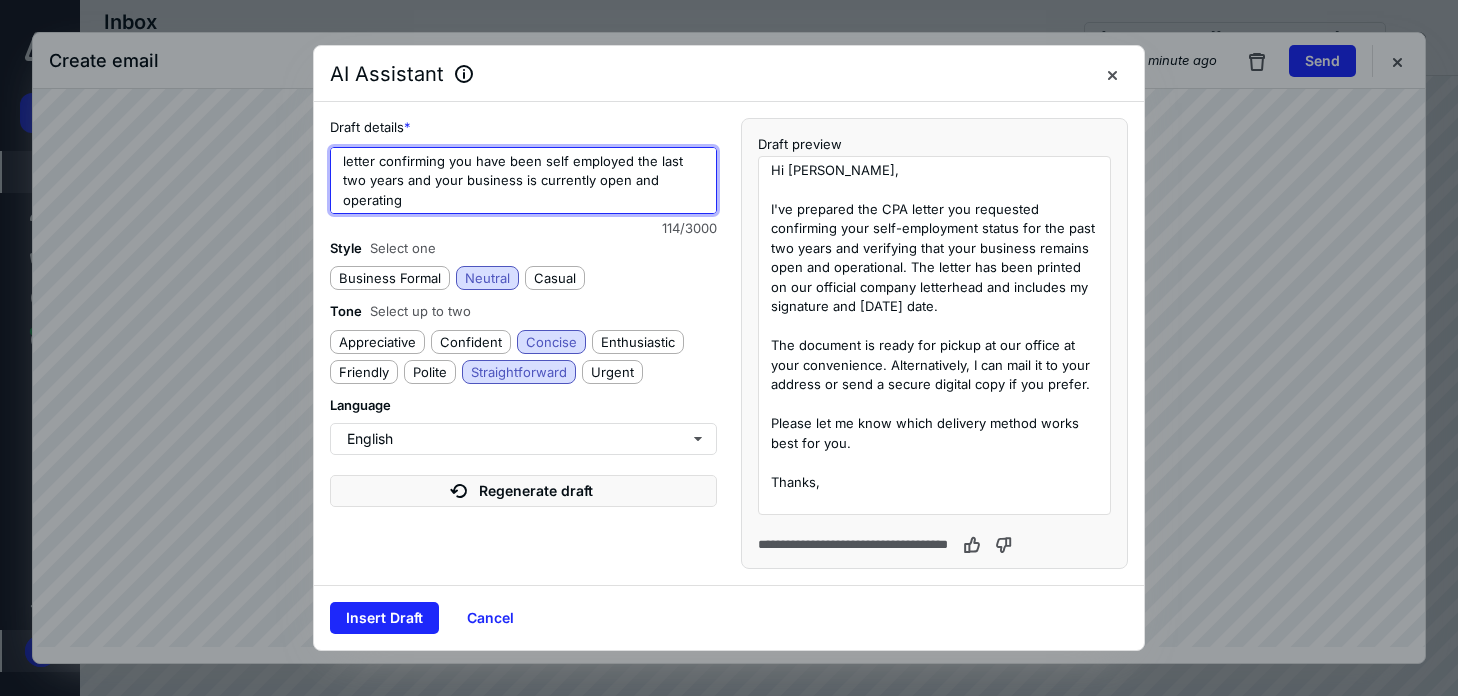 drag, startPoint x: 373, startPoint y: 196, endPoint x: 308, endPoint y: 133, distance: 90.52071 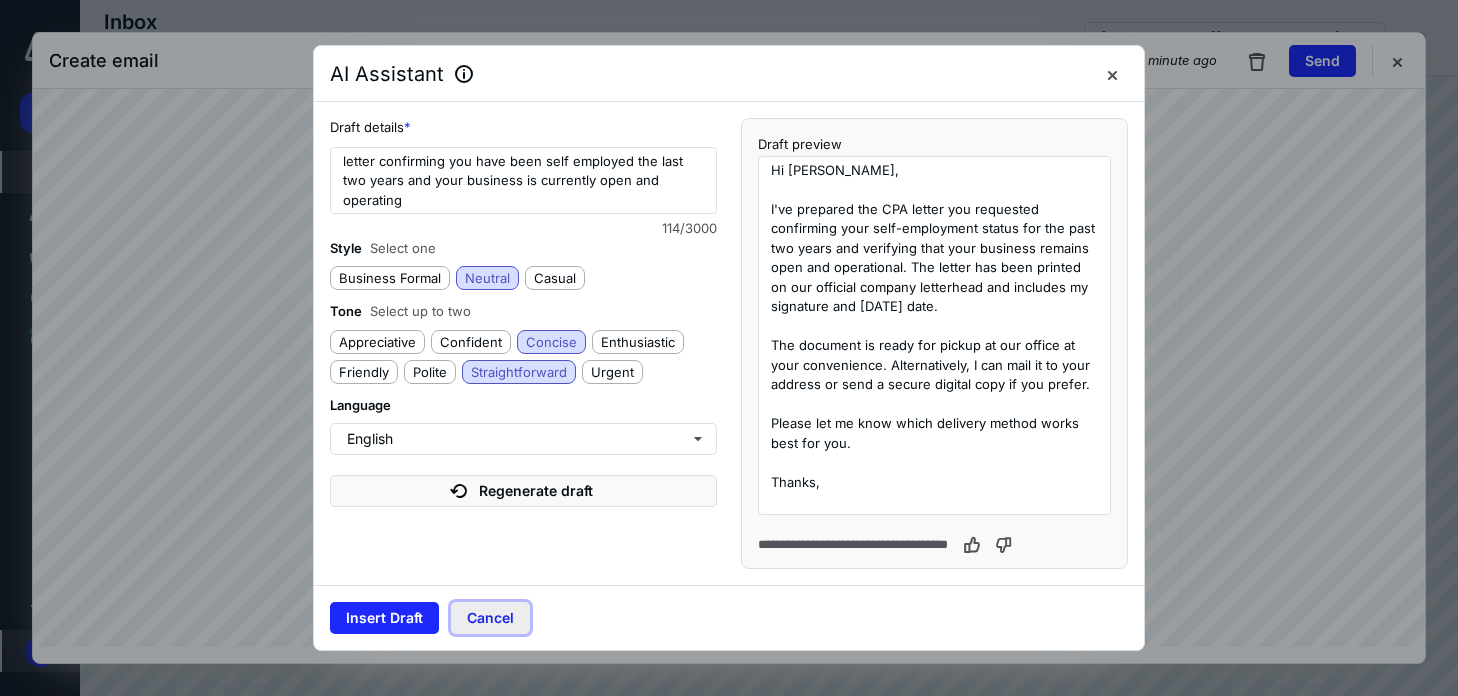 click on "Cancel" at bounding box center (490, 618) 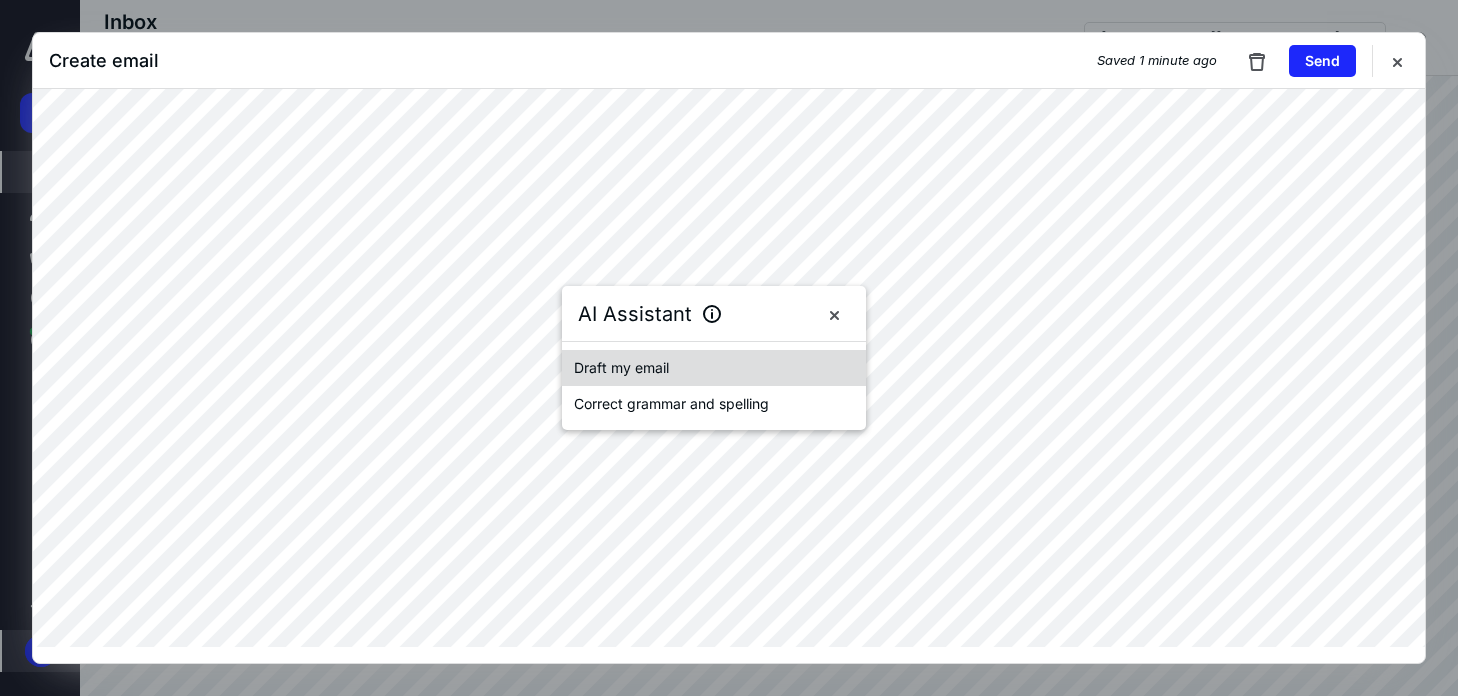 click on "Draft my email" at bounding box center [621, 368] 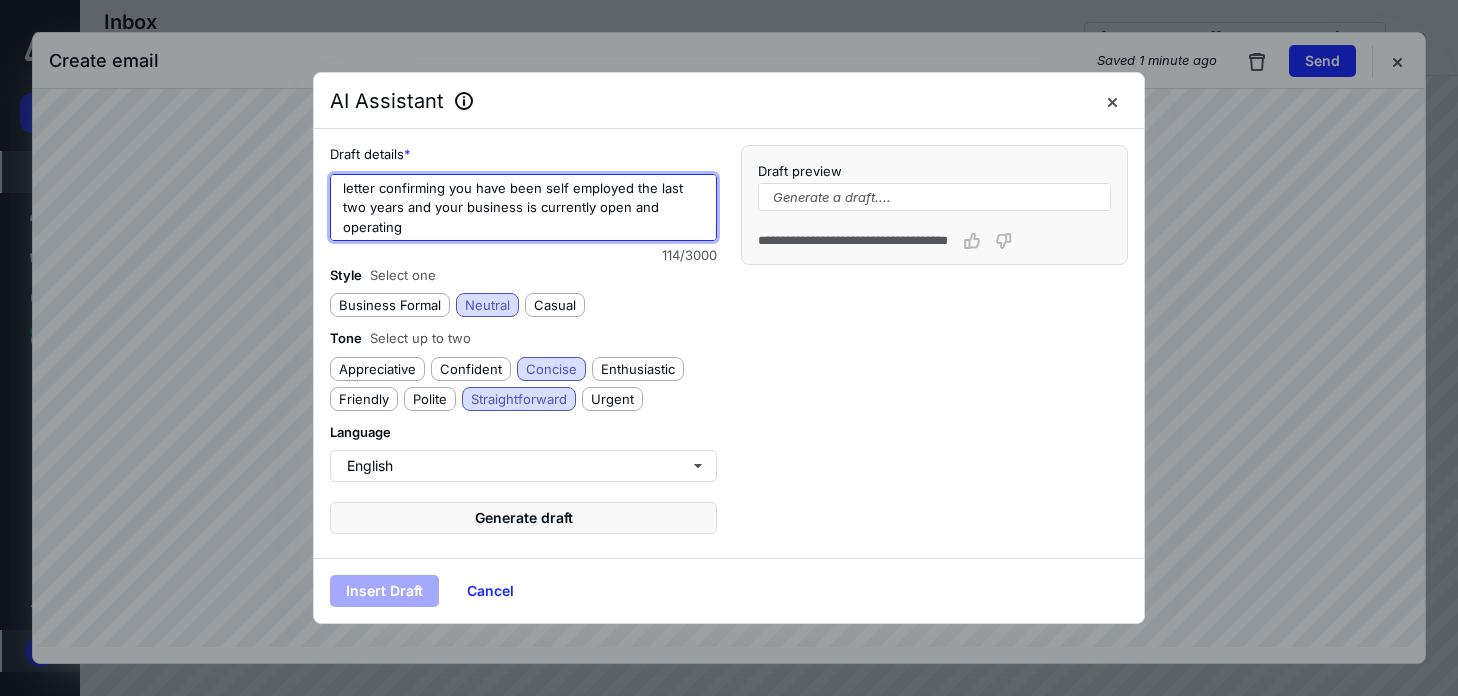 scroll, scrollTop: 2, scrollLeft: 0, axis: vertical 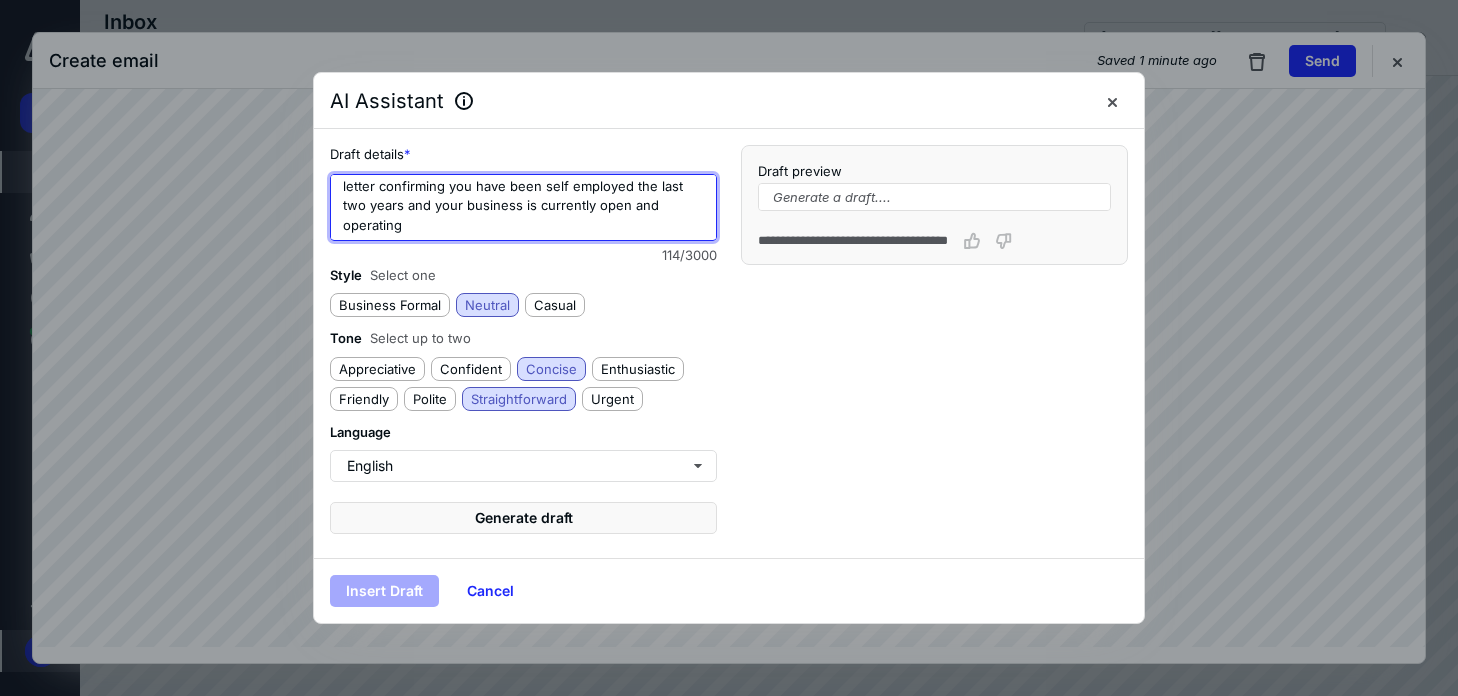 drag, startPoint x: 406, startPoint y: 224, endPoint x: 519, endPoint y: 209, distance: 113.99123 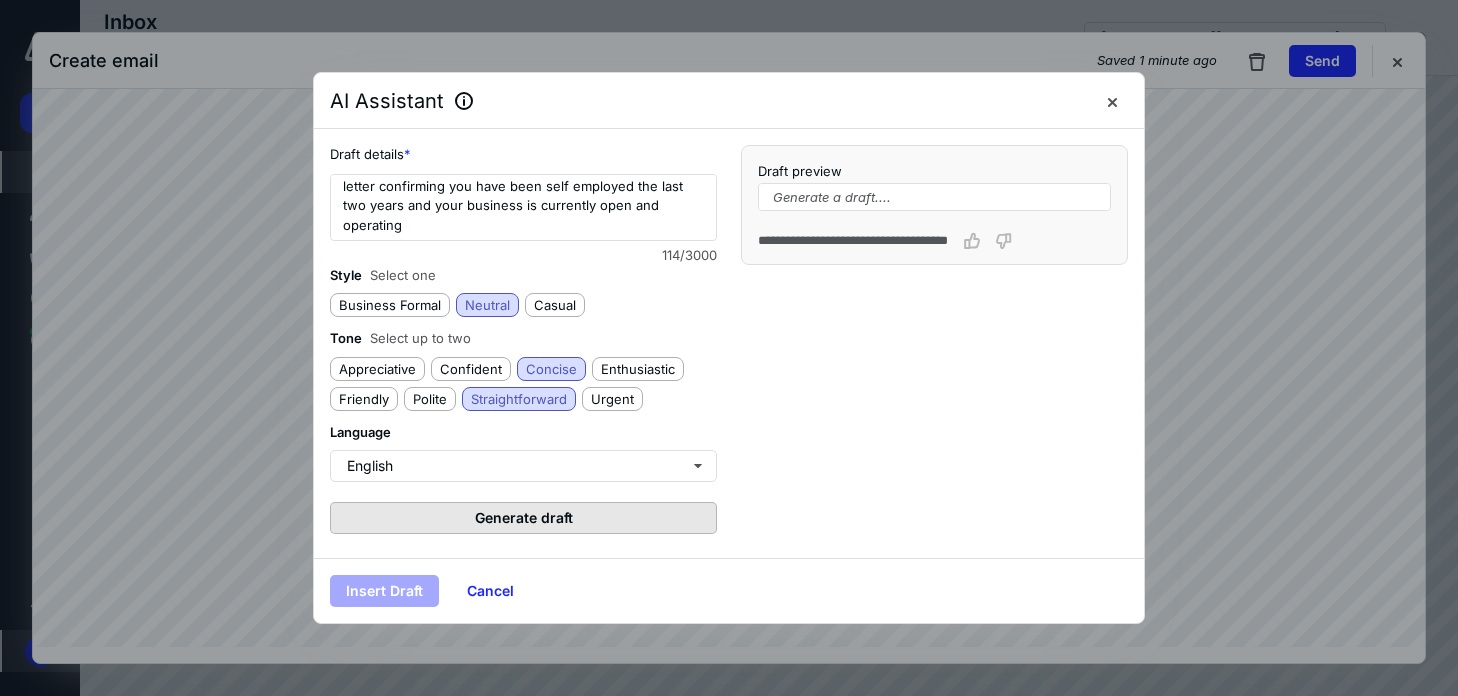 click on "Generate draft" at bounding box center [523, 518] 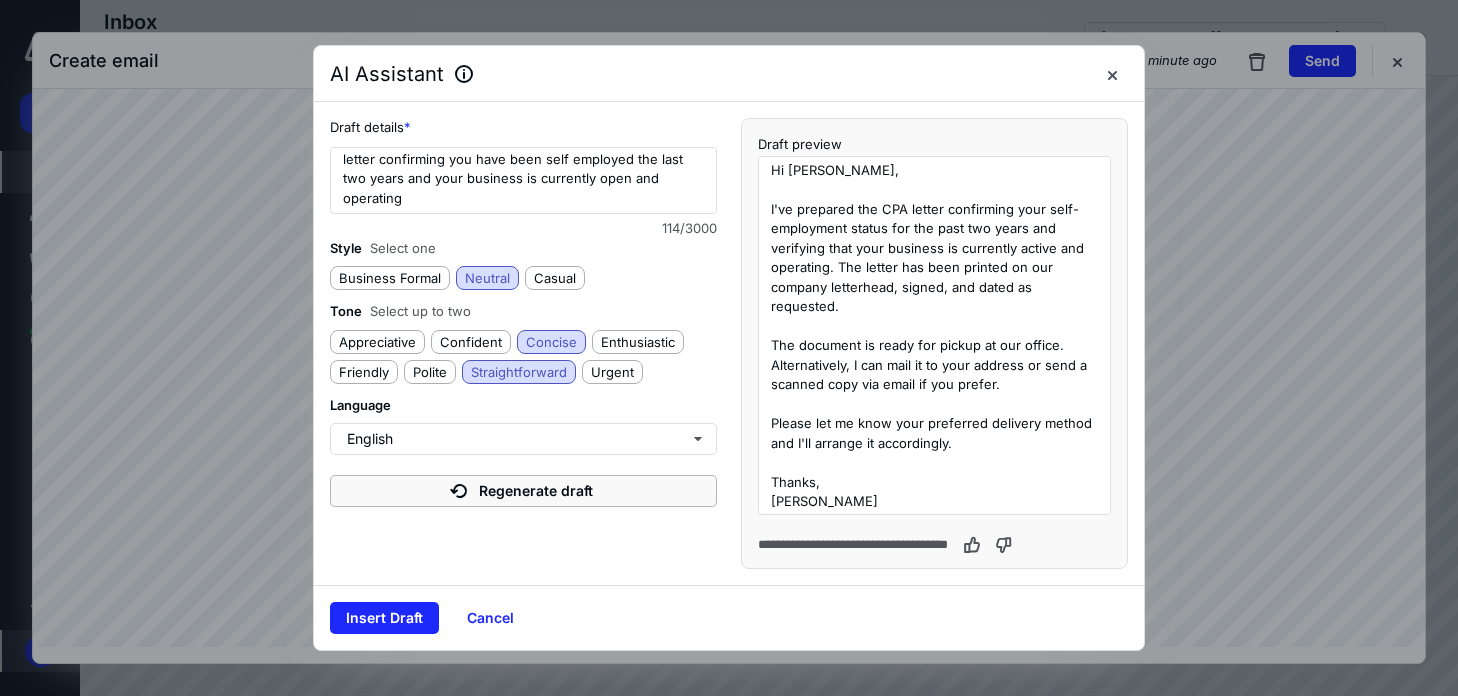 type on "Hi Erik,
I've prepared the CPA letter confirming your self-employment status for the past two years and verifying that your business is currently active and operating. The letter has been printed on our company letterhead, signed, and dated as requested.
The document is ready for pickup at our office. Alternatively, I can mail it to your address or send a scanned copy via email if you prefer.
Please let me know your preferred delivery method and I'll arrange it accordingly.
Thanks," 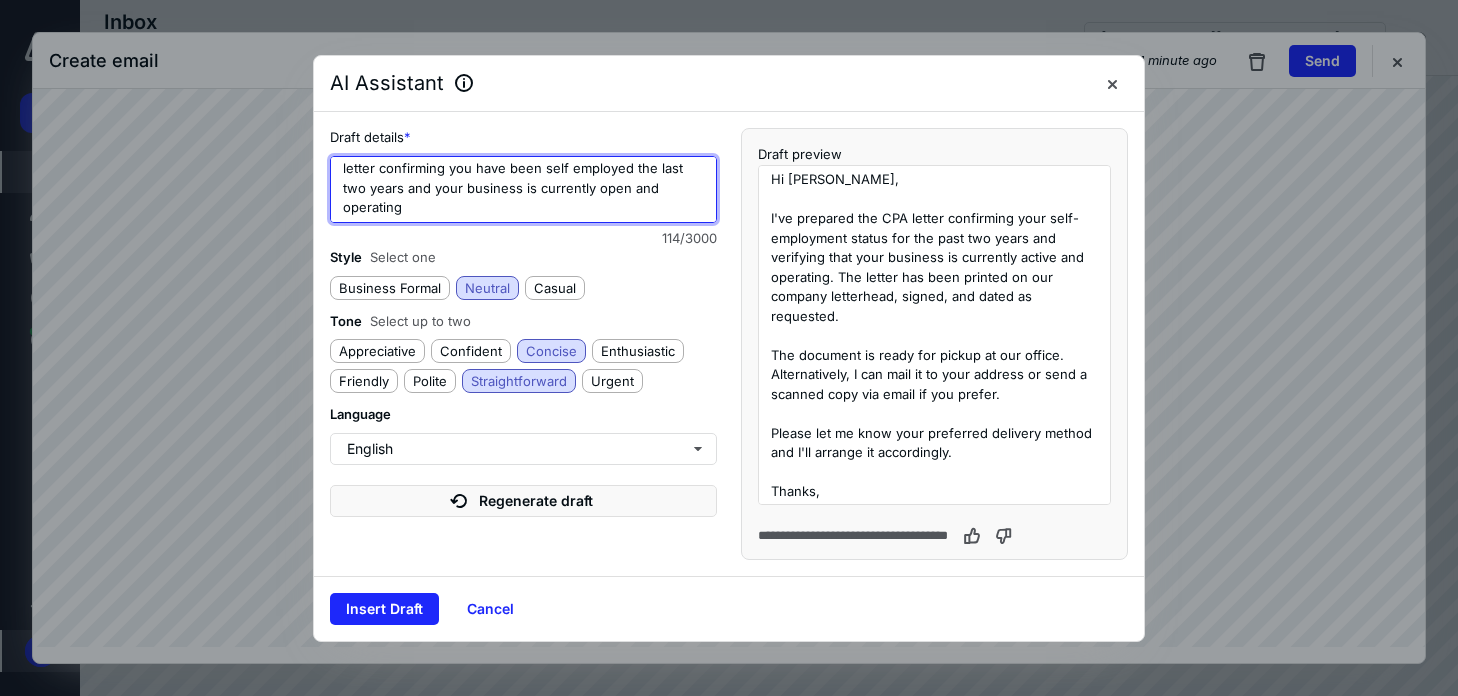 scroll, scrollTop: 0, scrollLeft: 0, axis: both 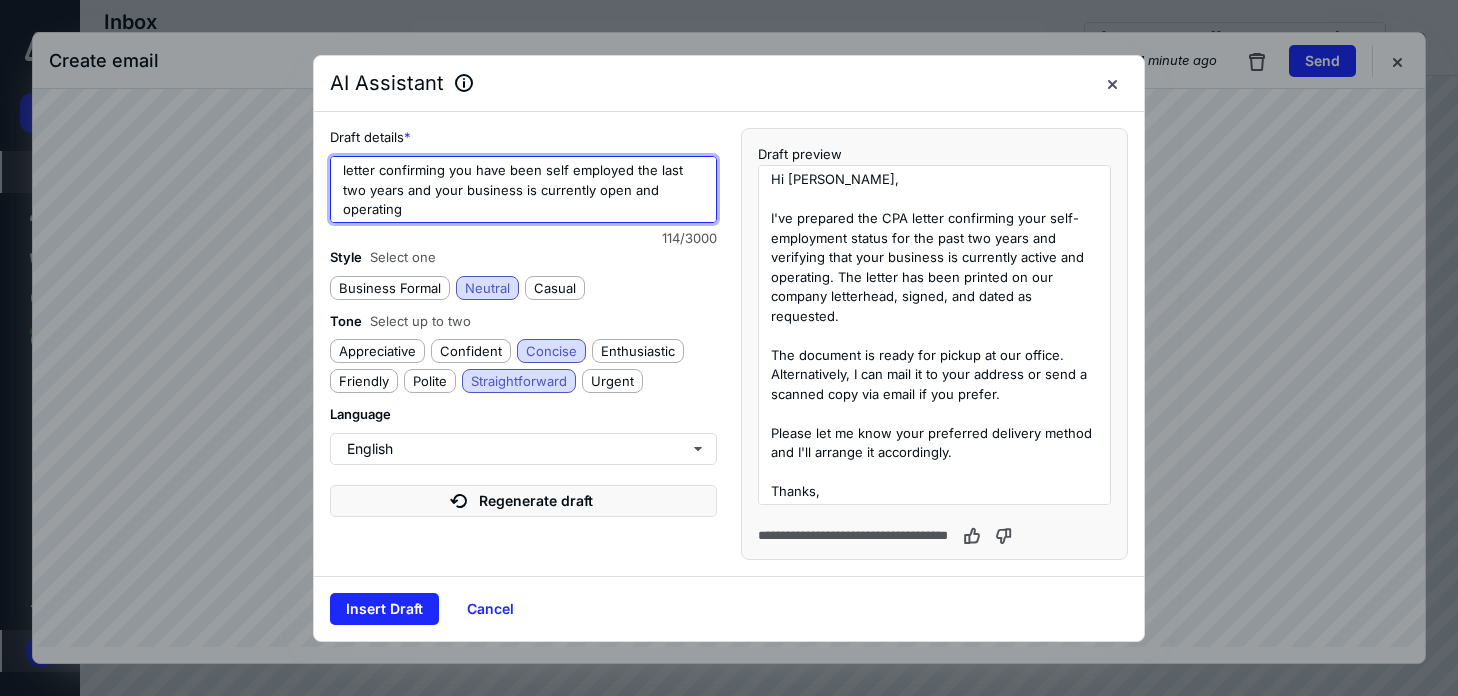 drag, startPoint x: 380, startPoint y: 167, endPoint x: 122, endPoint y: 180, distance: 258.3273 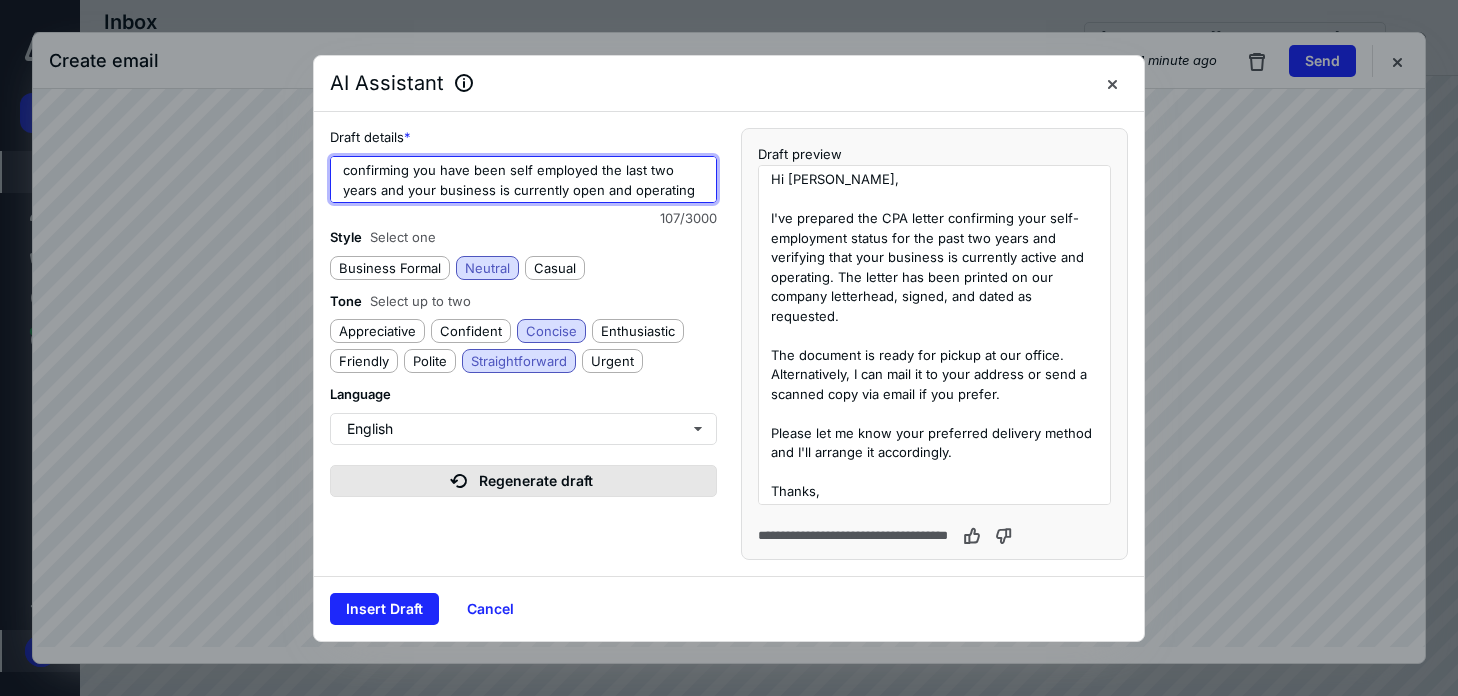 type on "confirming you have been self employed the last two years and your business is currently open and operating" 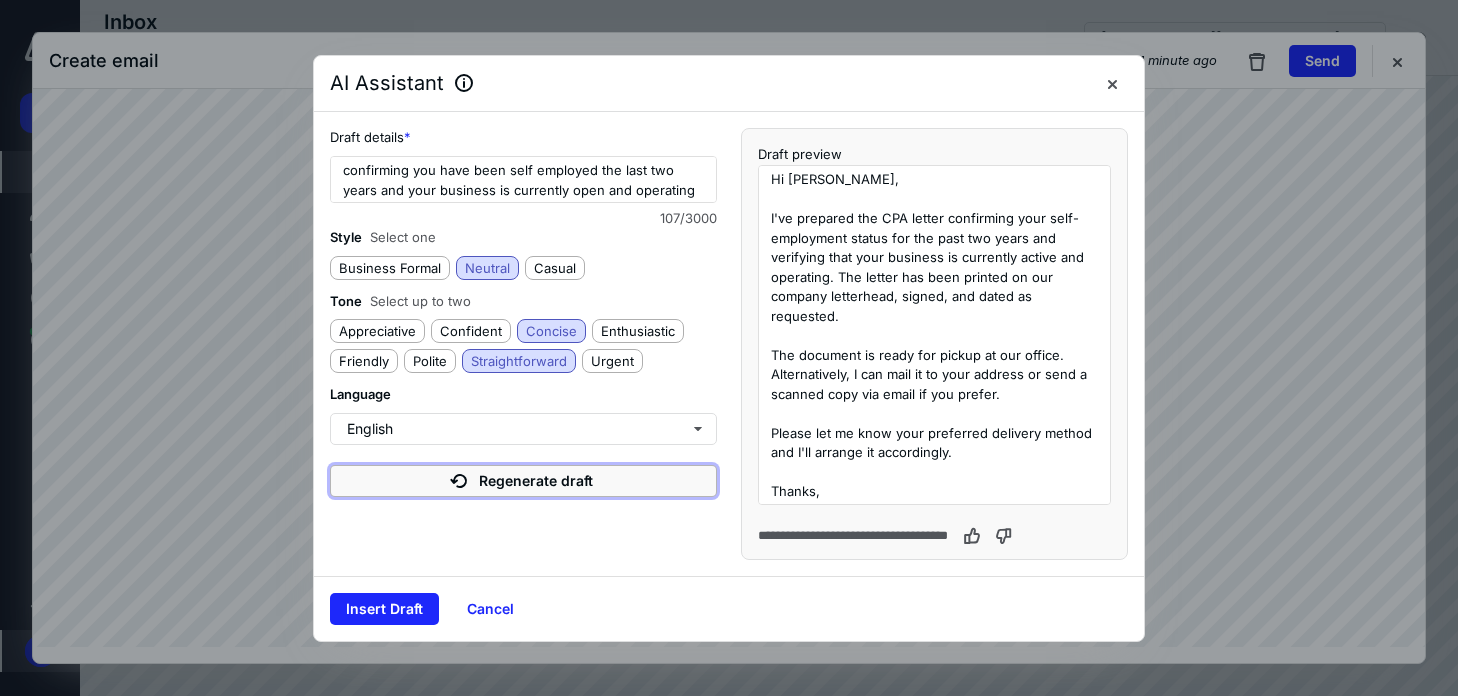 click on "Regenerate draft" at bounding box center (523, 481) 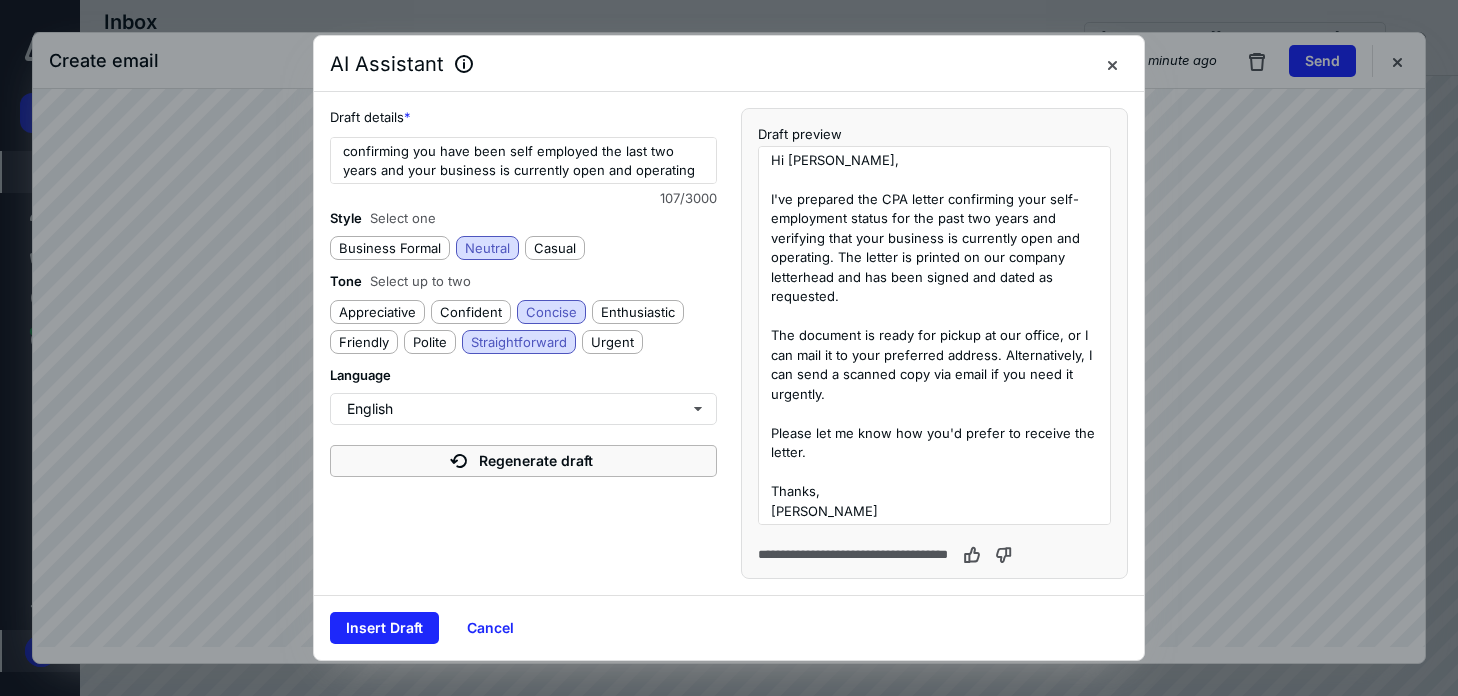 type on "Hi Erik,
I've prepared the CPA letter confirming your self-employment status for the past two years and verifying that your business is currently open and operating. The letter is printed on our company letterhead and has been signed and dated as requested.
The document is ready for pickup at our office, or I can mail it to your preferred address. Alternatively, I can send a scanned copy via email if you need it urgently.
Please let me know how you'd prefer to receive the letter.
Thanks," 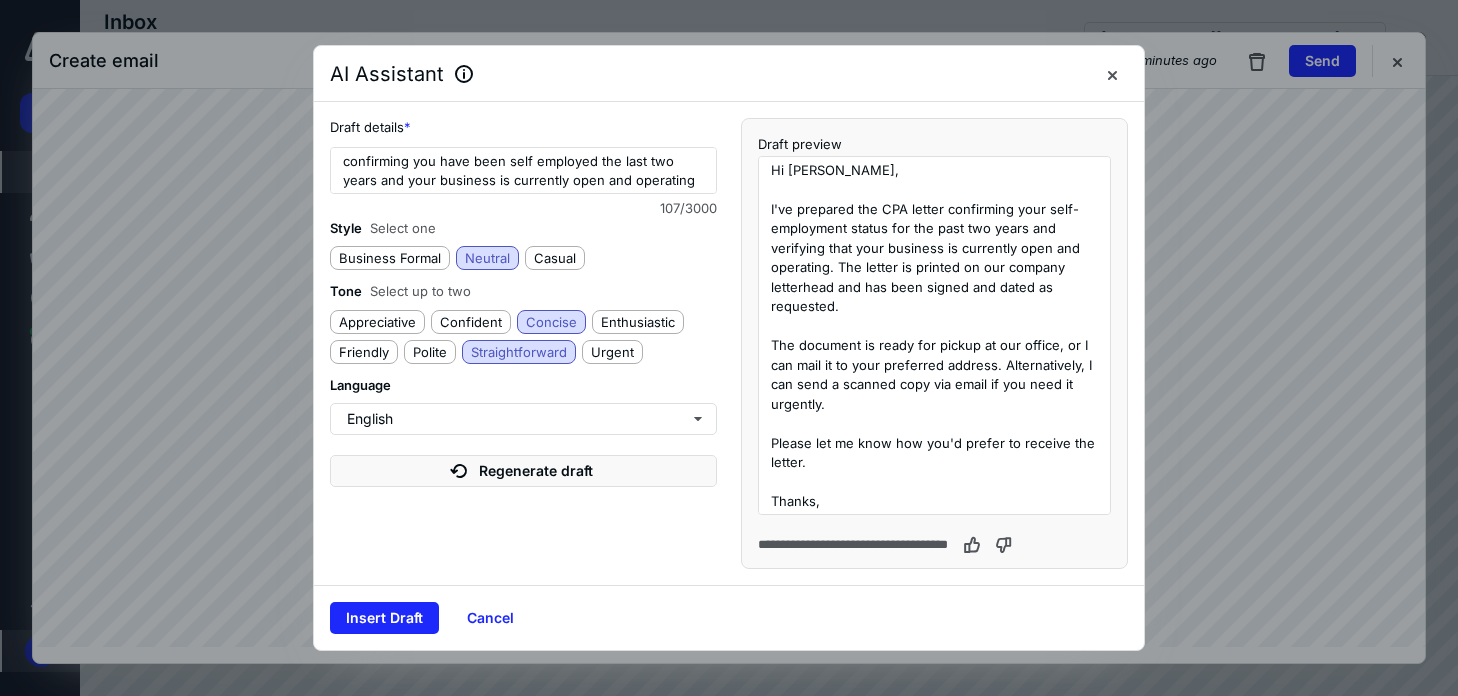 drag, startPoint x: 484, startPoint y: 618, endPoint x: 498, endPoint y: 539, distance: 80.23092 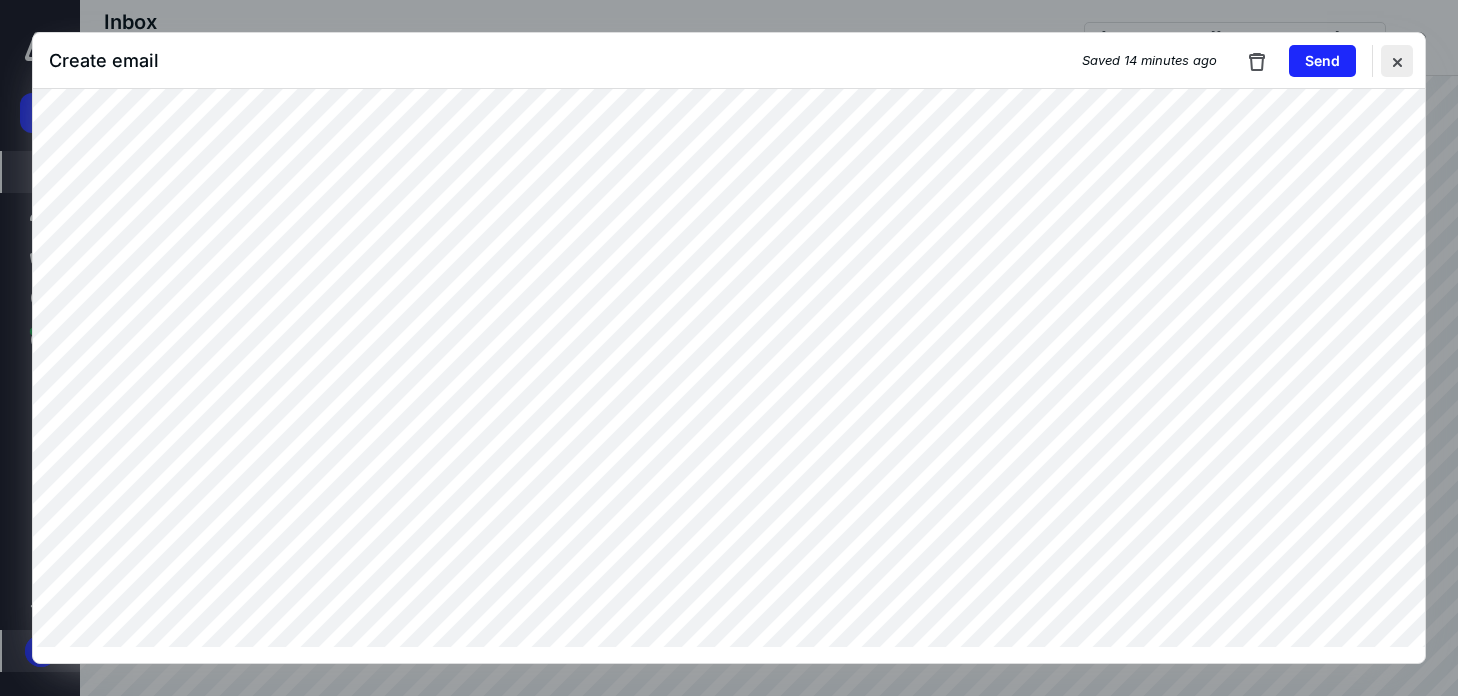 click at bounding box center [1397, 61] 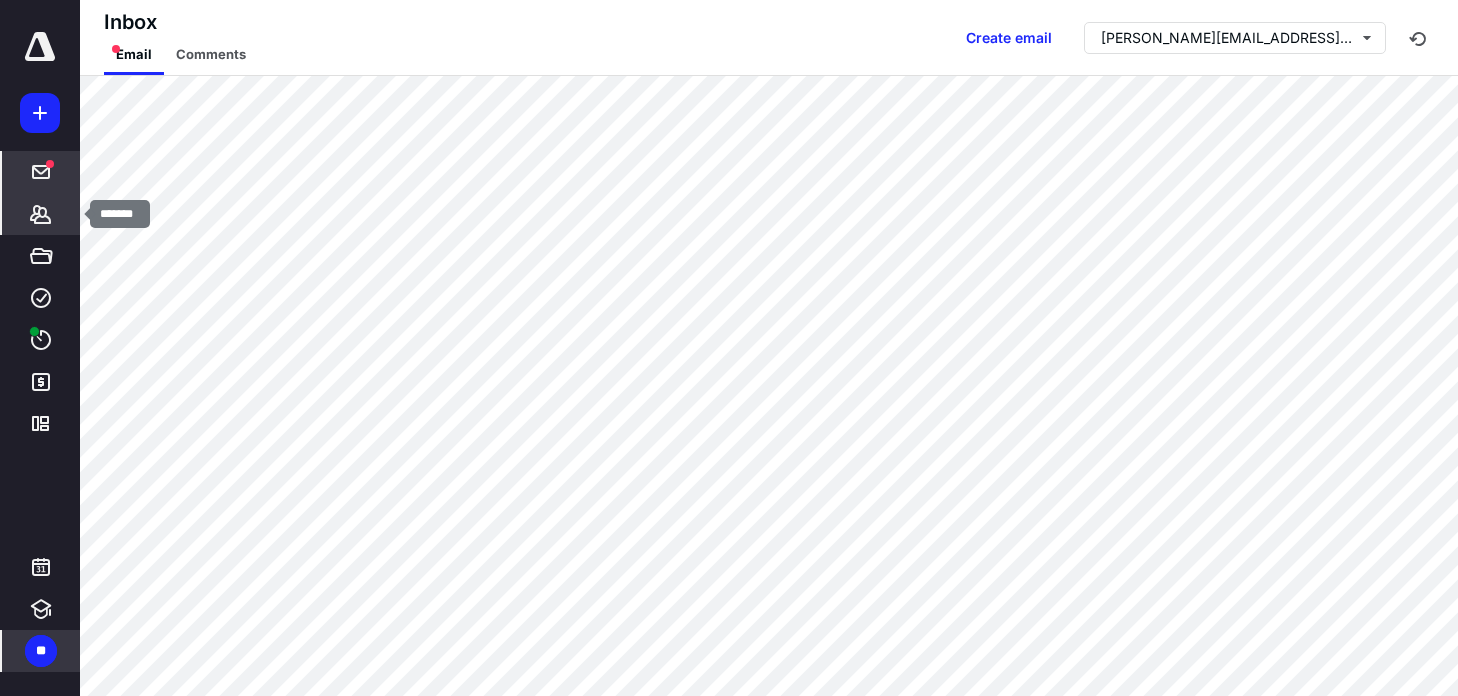 click 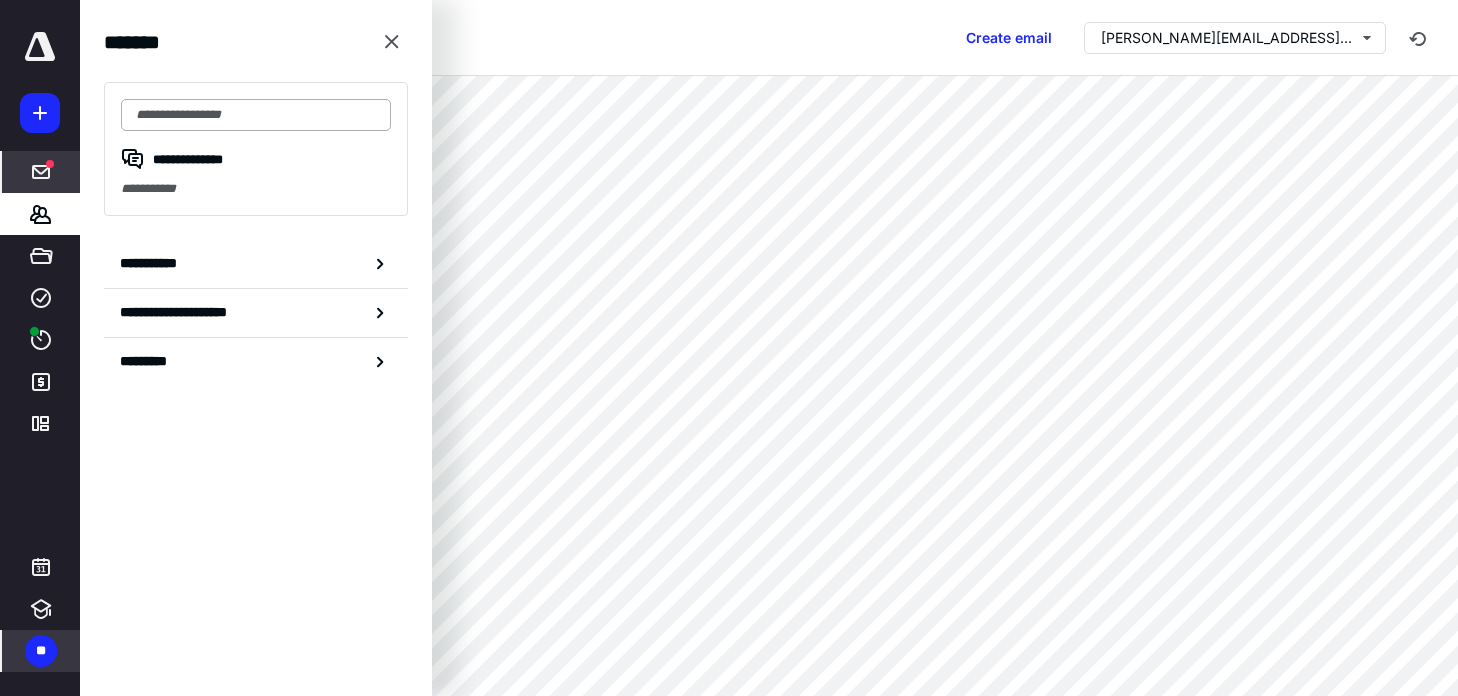 click at bounding box center [256, 115] 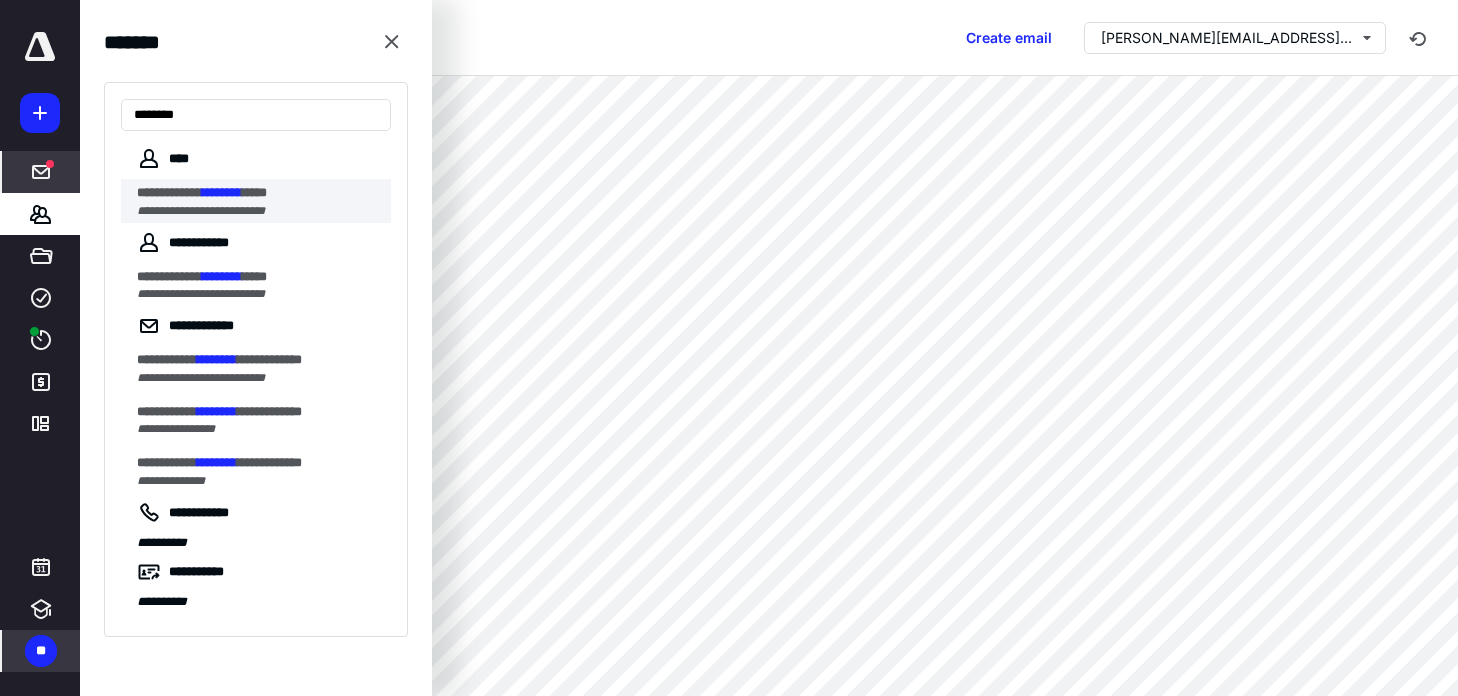 type on "********" 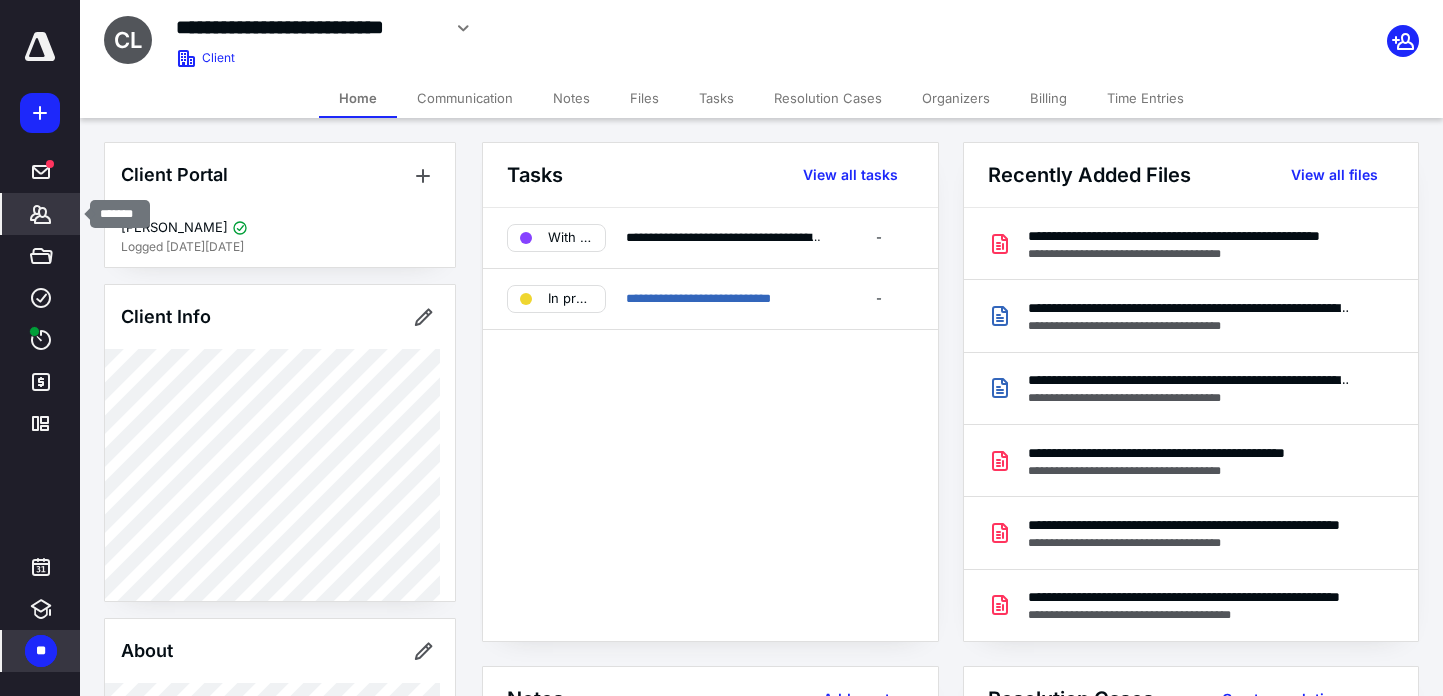 drag, startPoint x: 39, startPoint y: 216, endPoint x: 65, endPoint y: 201, distance: 30.016663 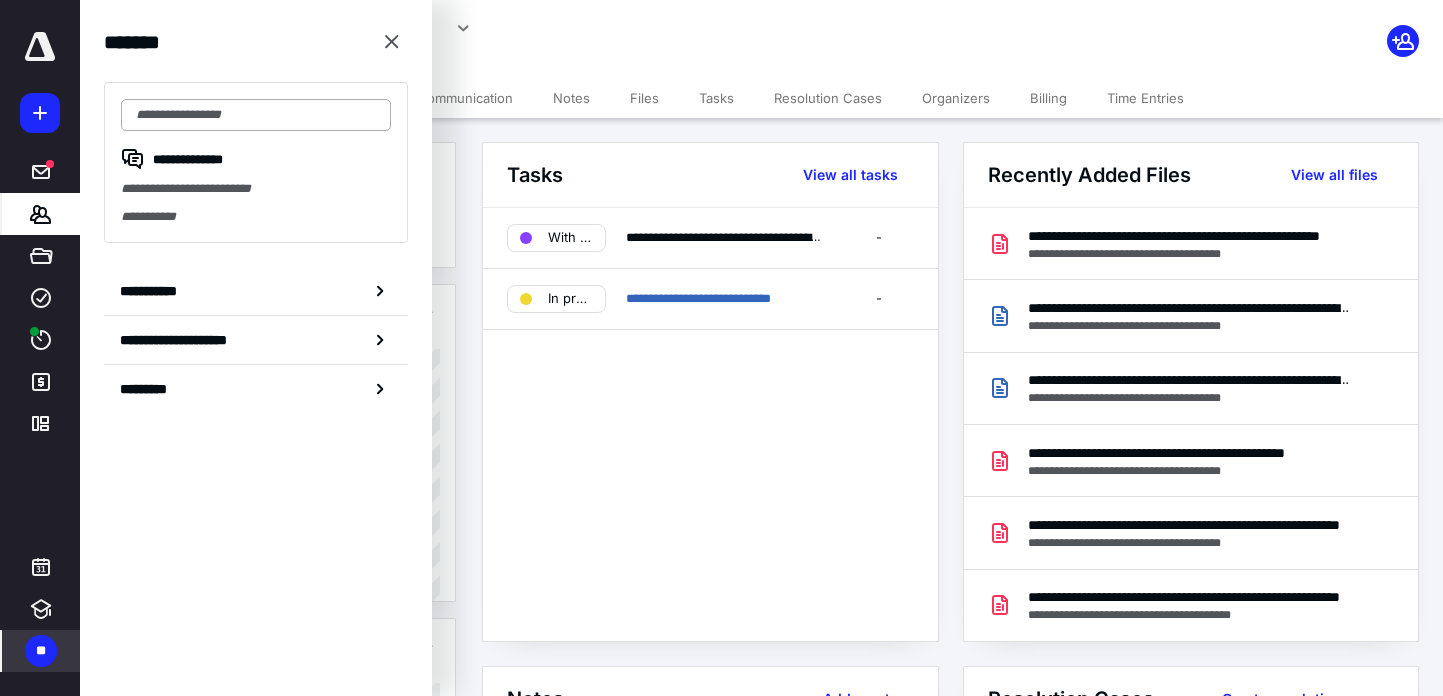 click at bounding box center [256, 115] 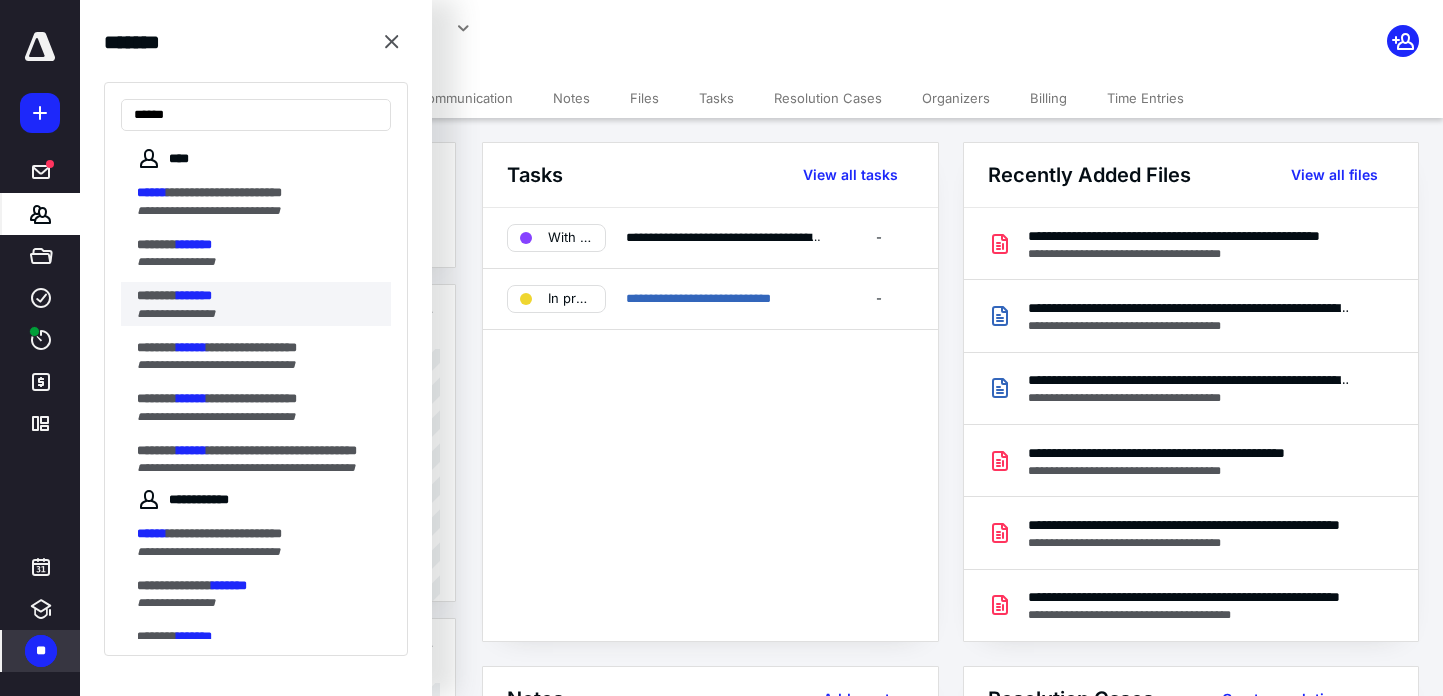 type on "******" 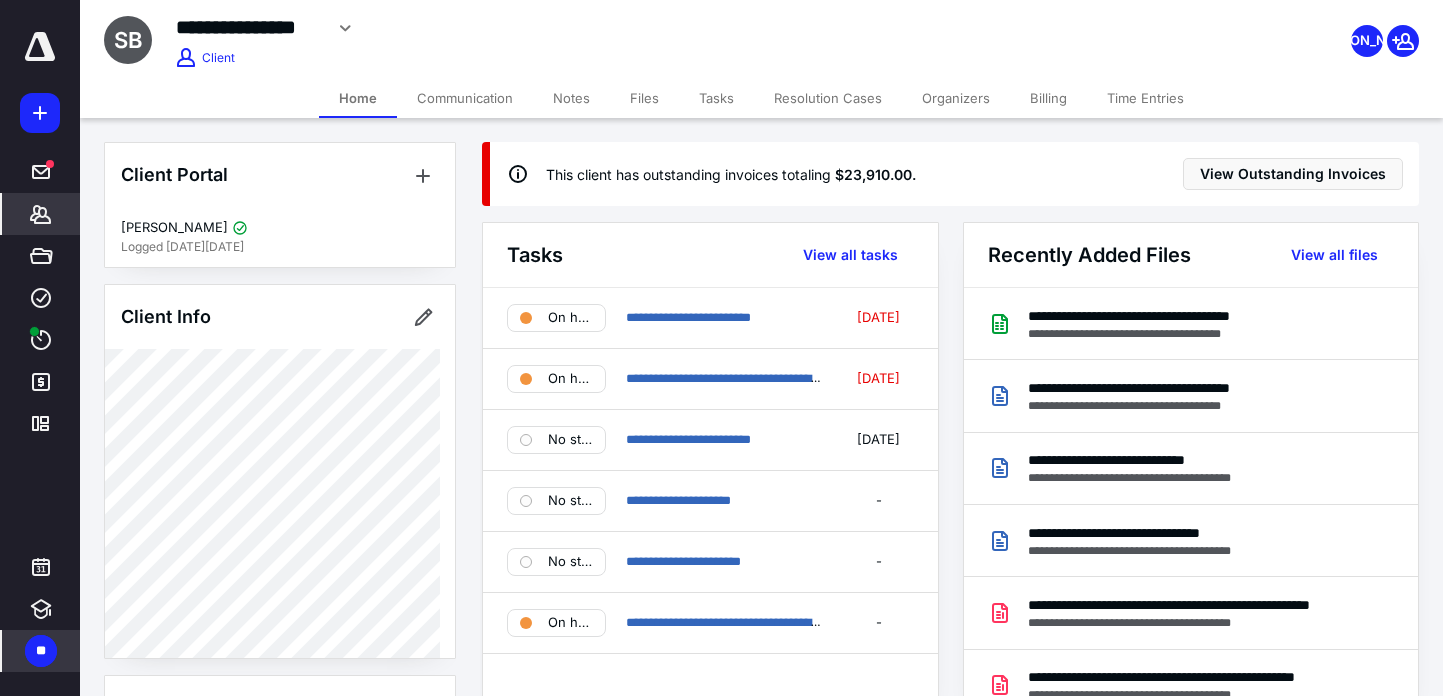 click on "Files" at bounding box center [644, 98] 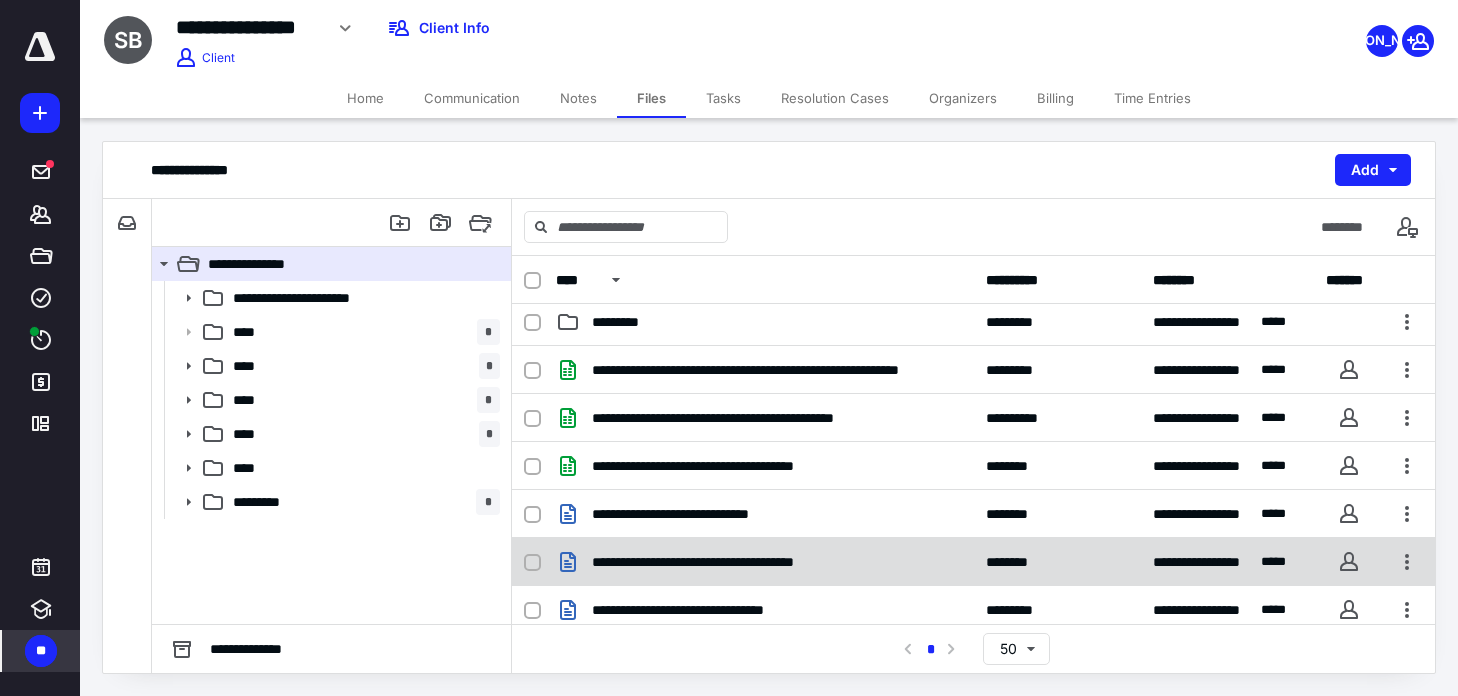 scroll, scrollTop: 316, scrollLeft: 0, axis: vertical 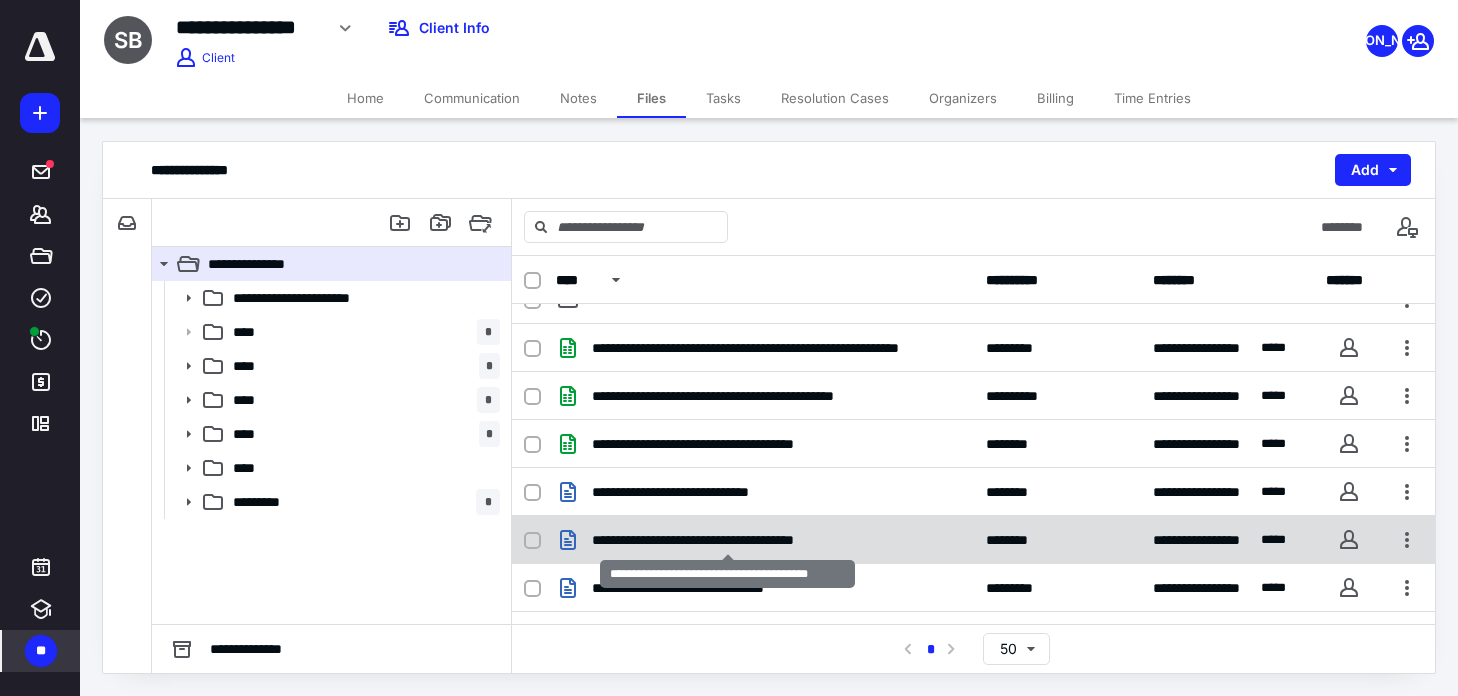 checkbox on "true" 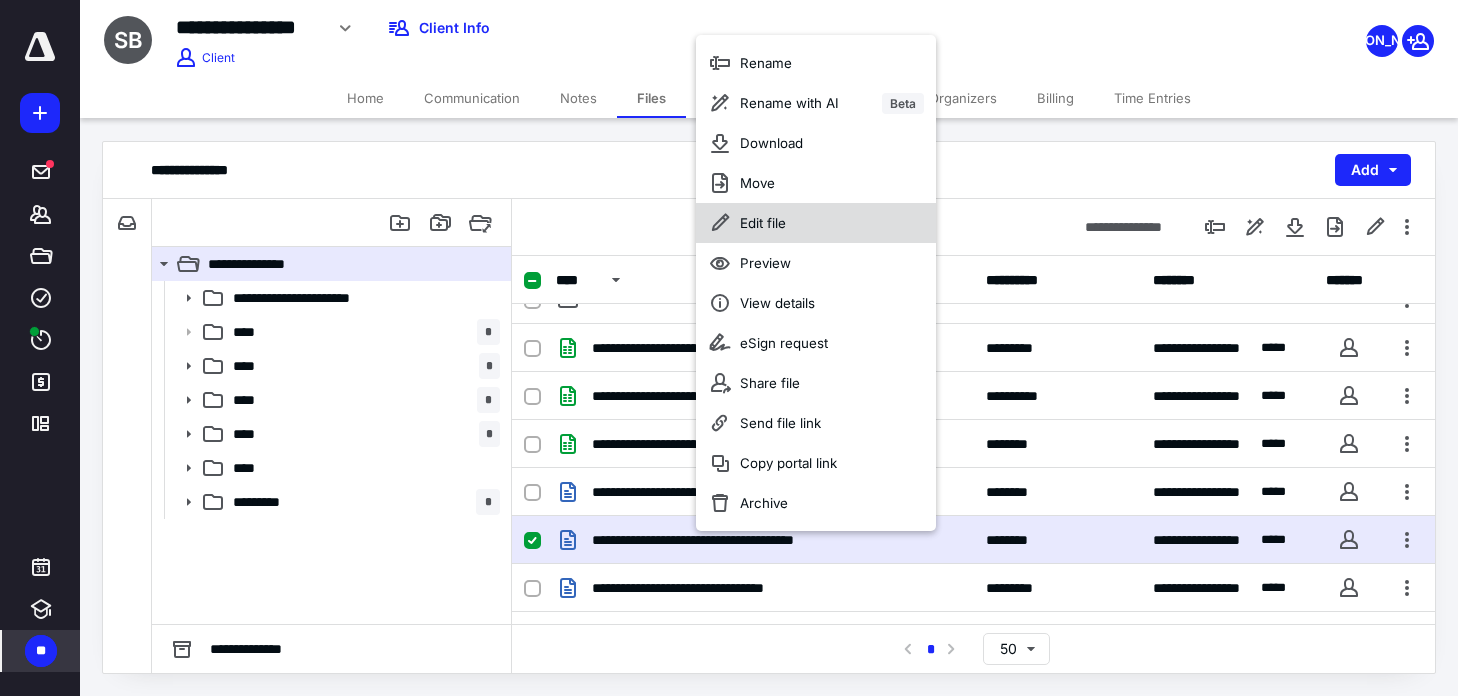 click on "Edit file" at bounding box center (763, 223) 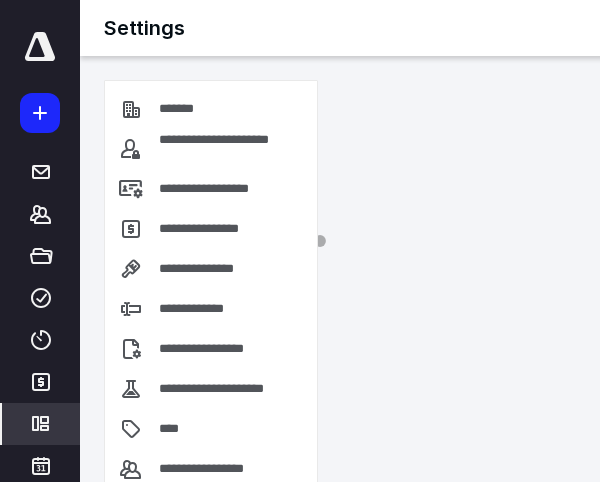 scroll, scrollTop: 0, scrollLeft: 0, axis: both 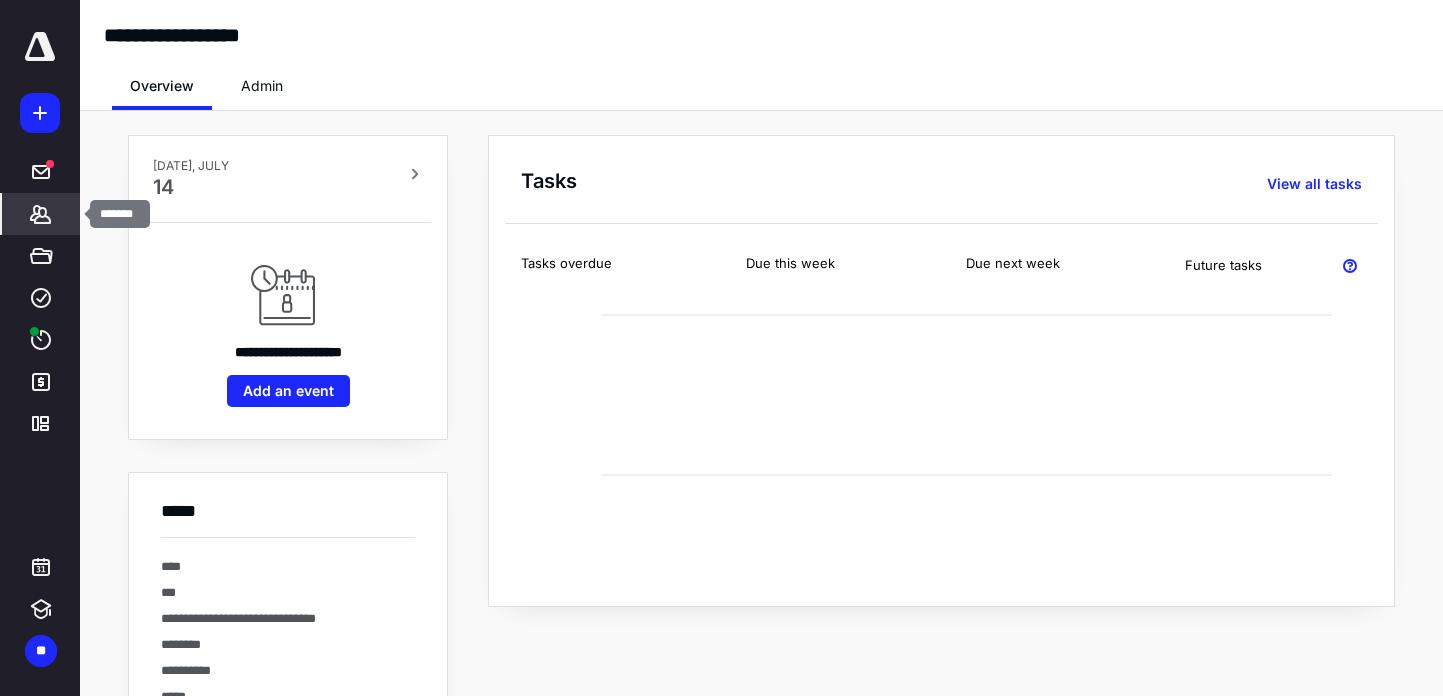 click 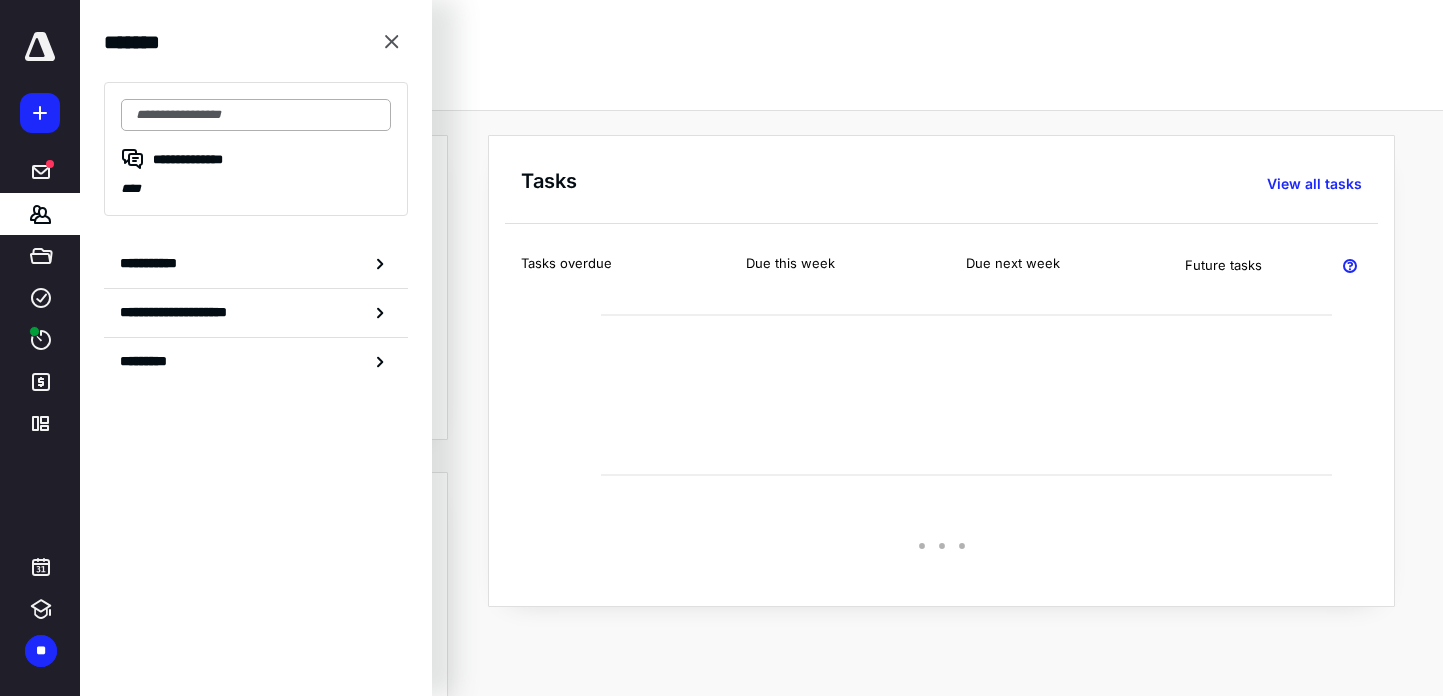 click at bounding box center [256, 115] 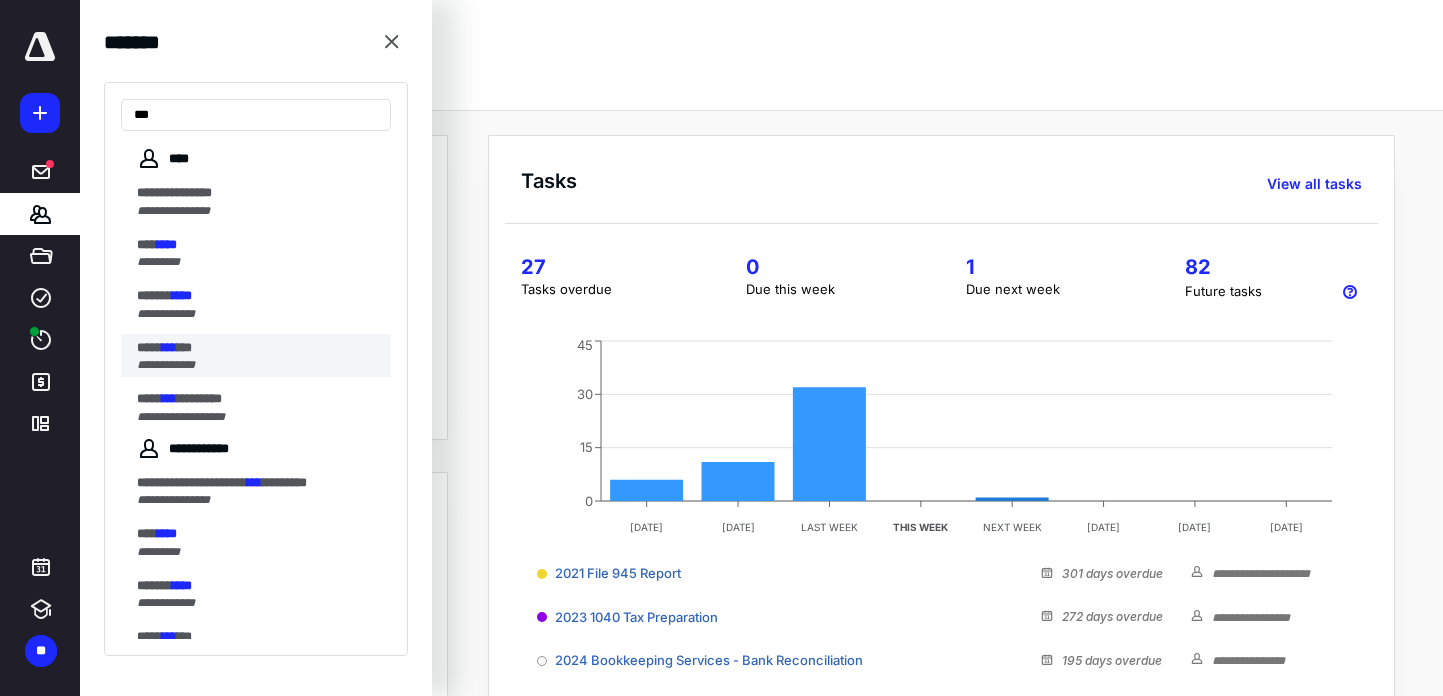 type on "***" 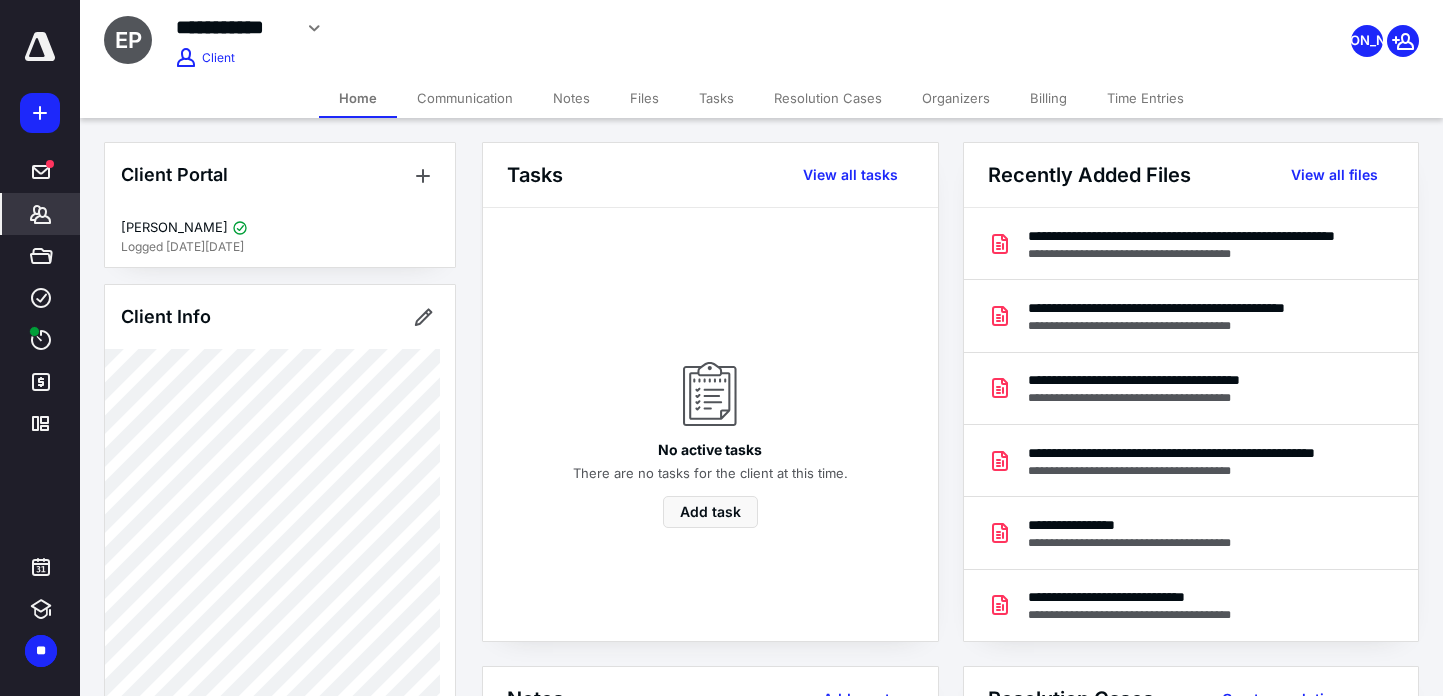 click on "Files" at bounding box center [644, 98] 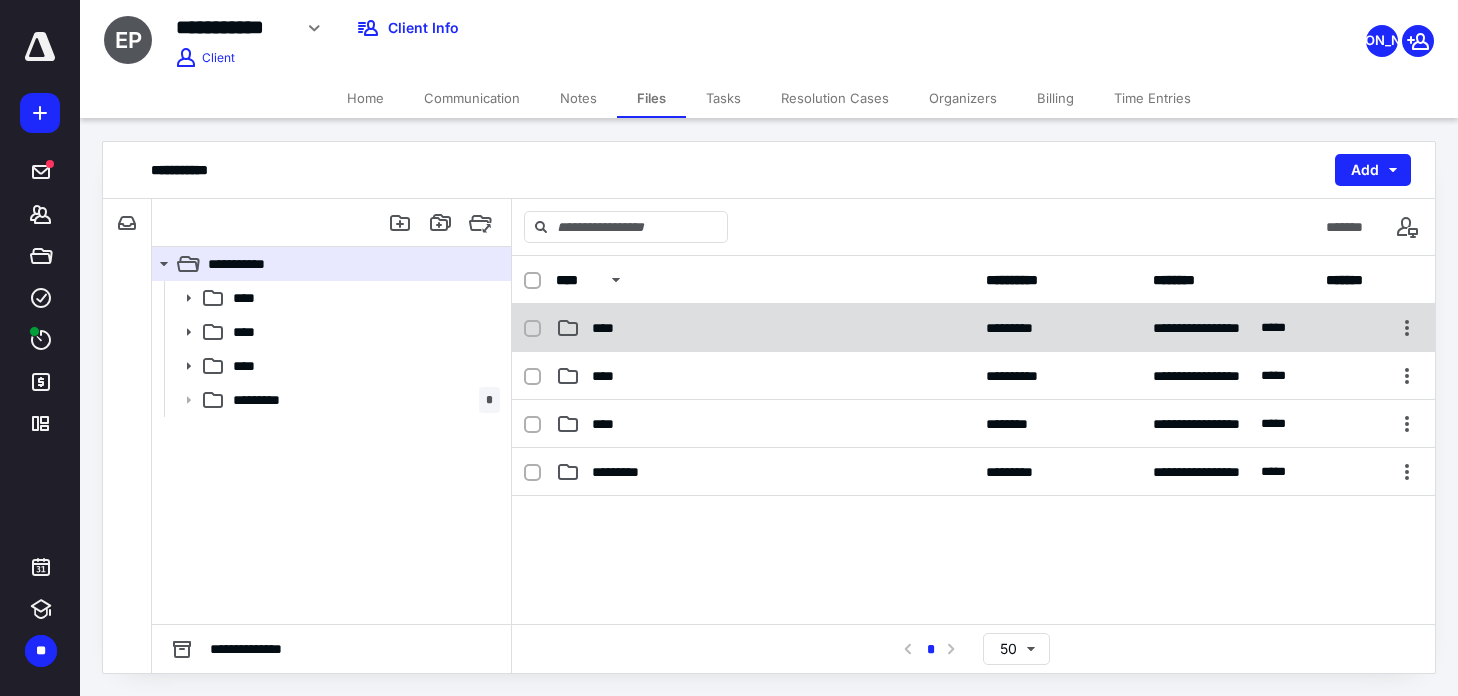 click on "****" at bounding box center (609, 328) 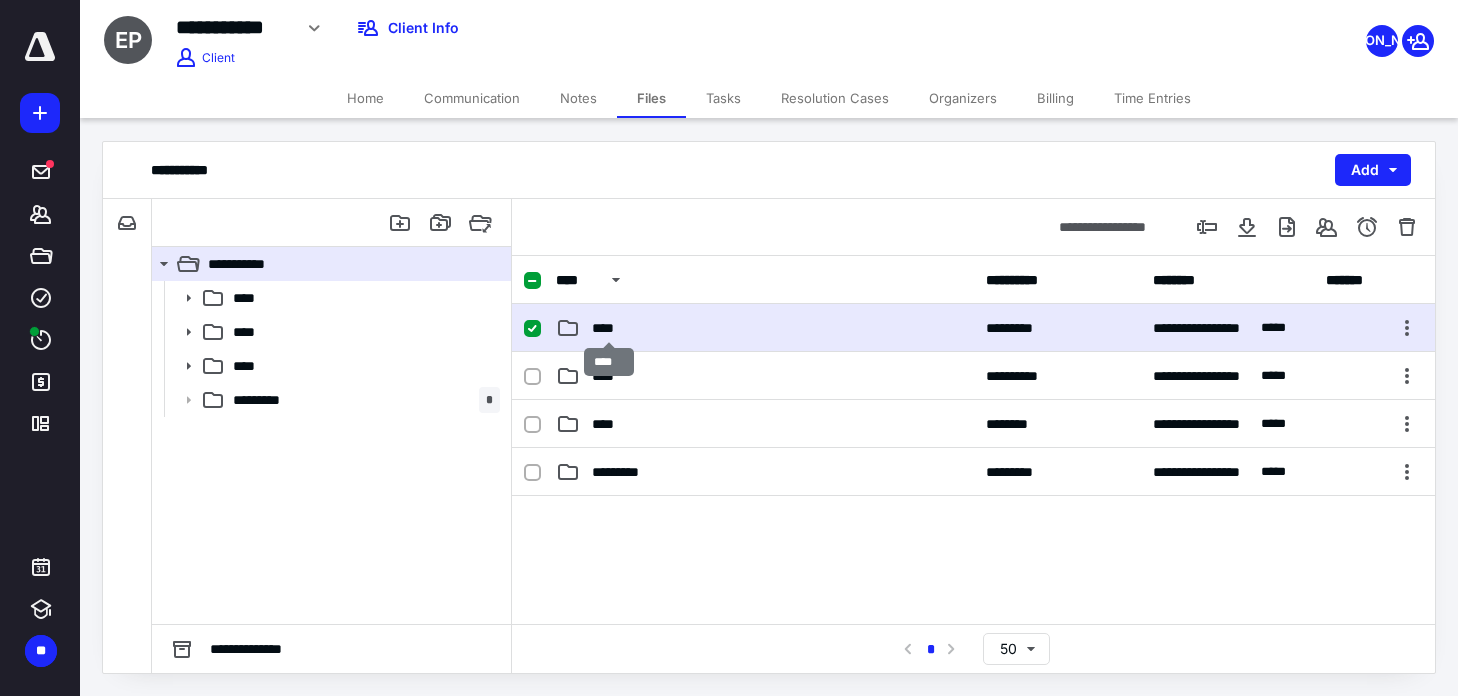 click on "****" at bounding box center (609, 328) 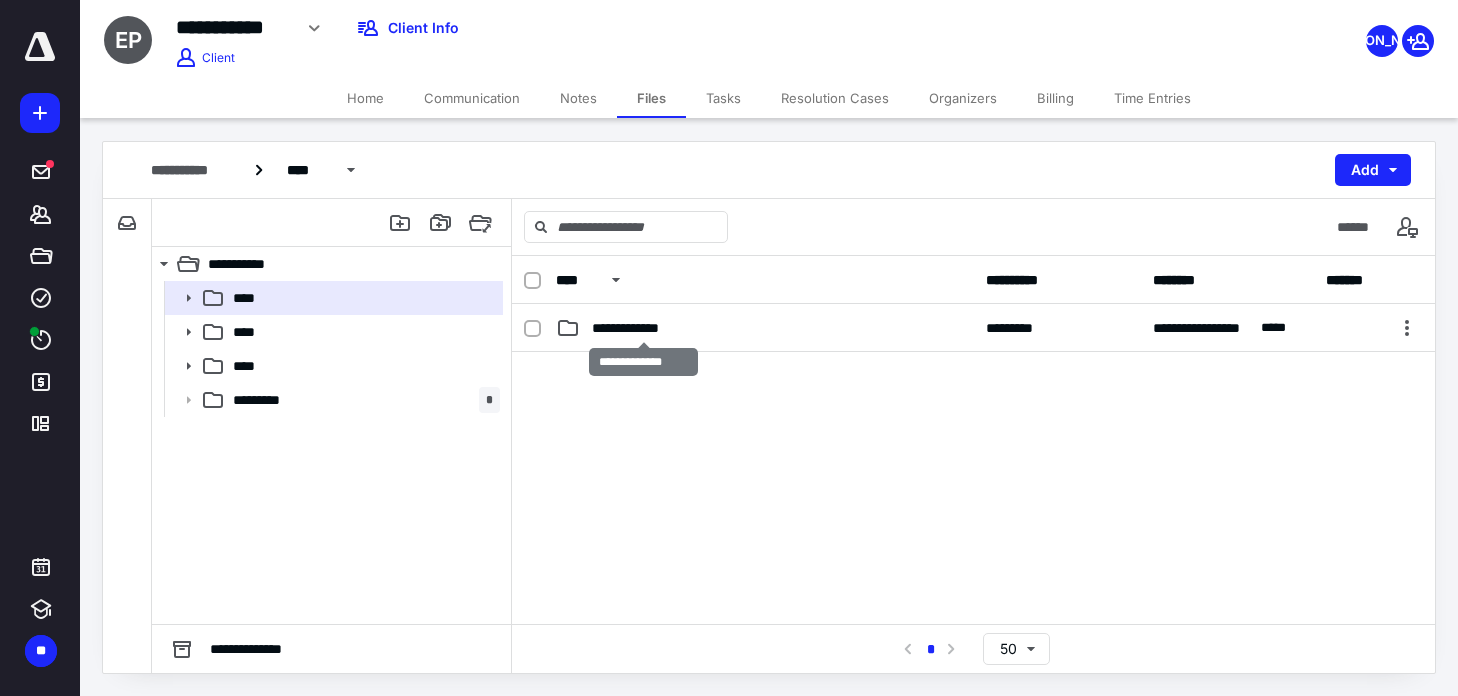 click on "**********" at bounding box center [643, 328] 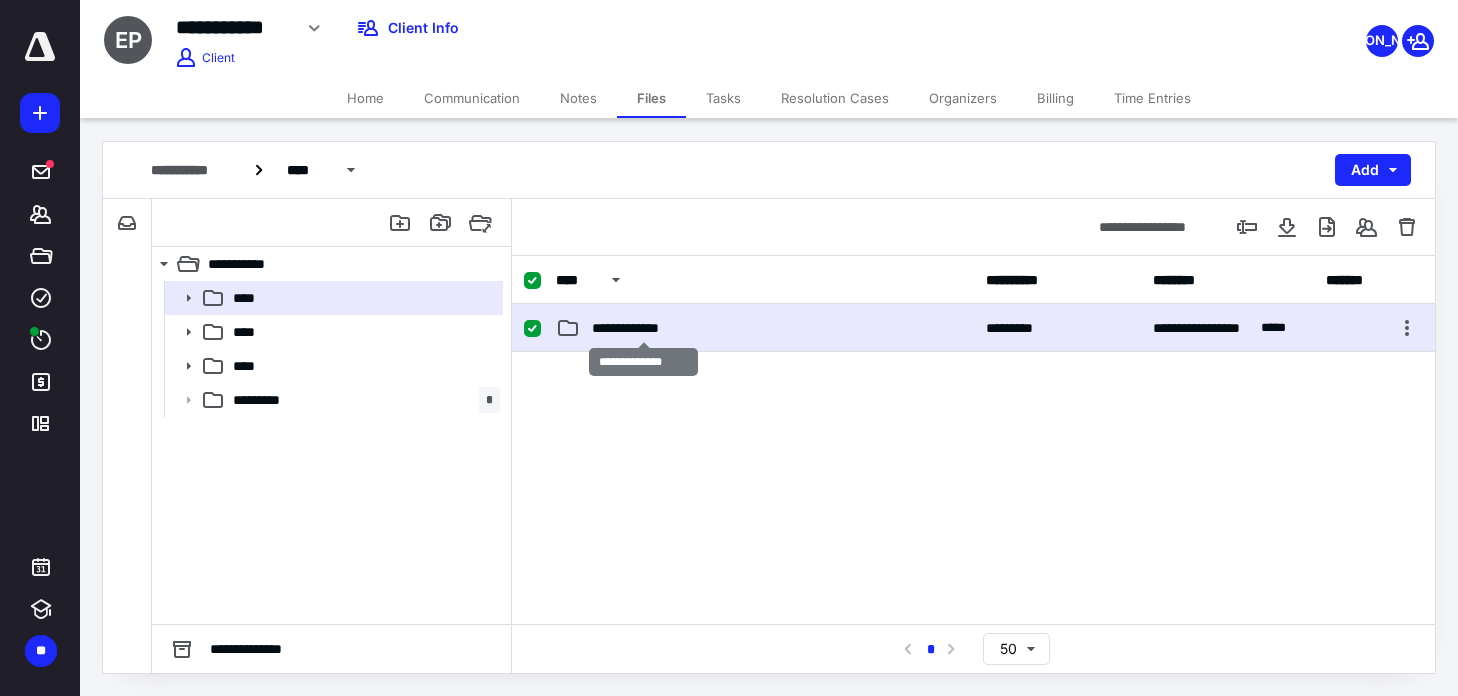 click on "**********" at bounding box center [643, 328] 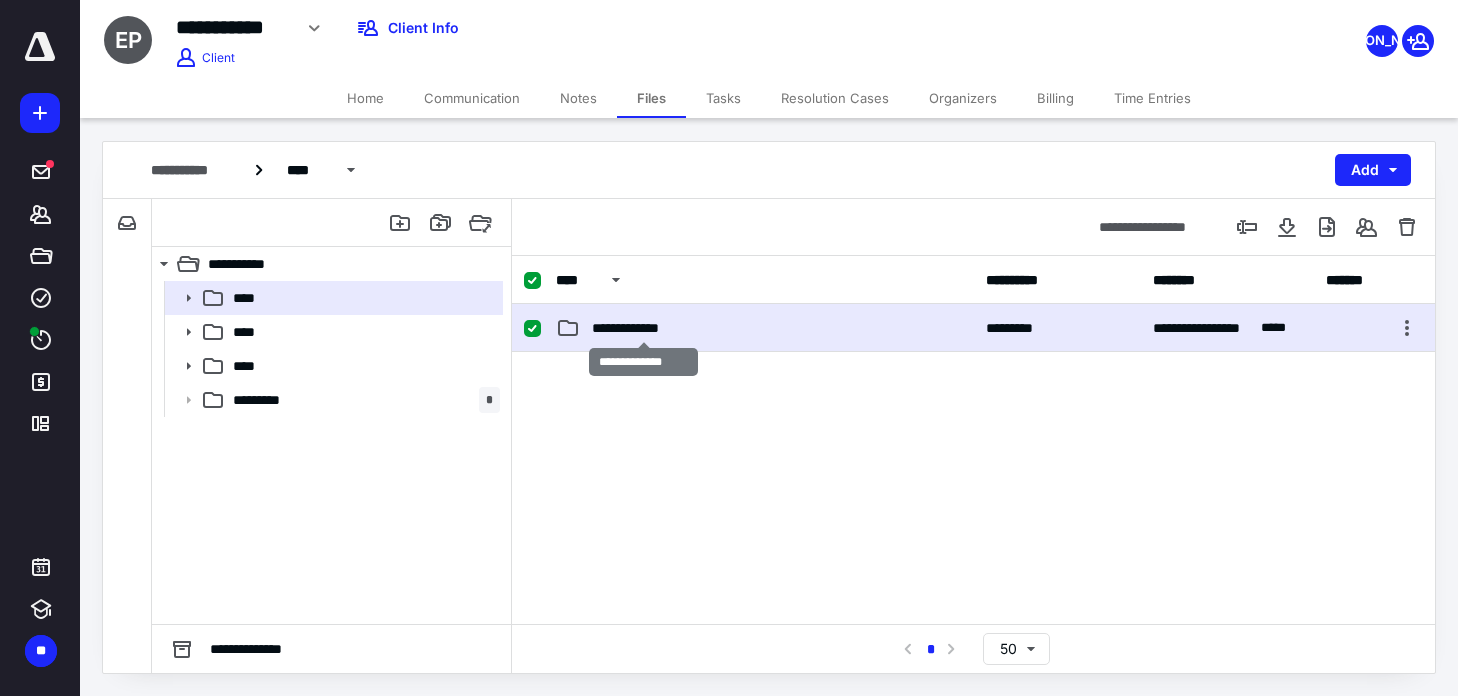 checkbox on "false" 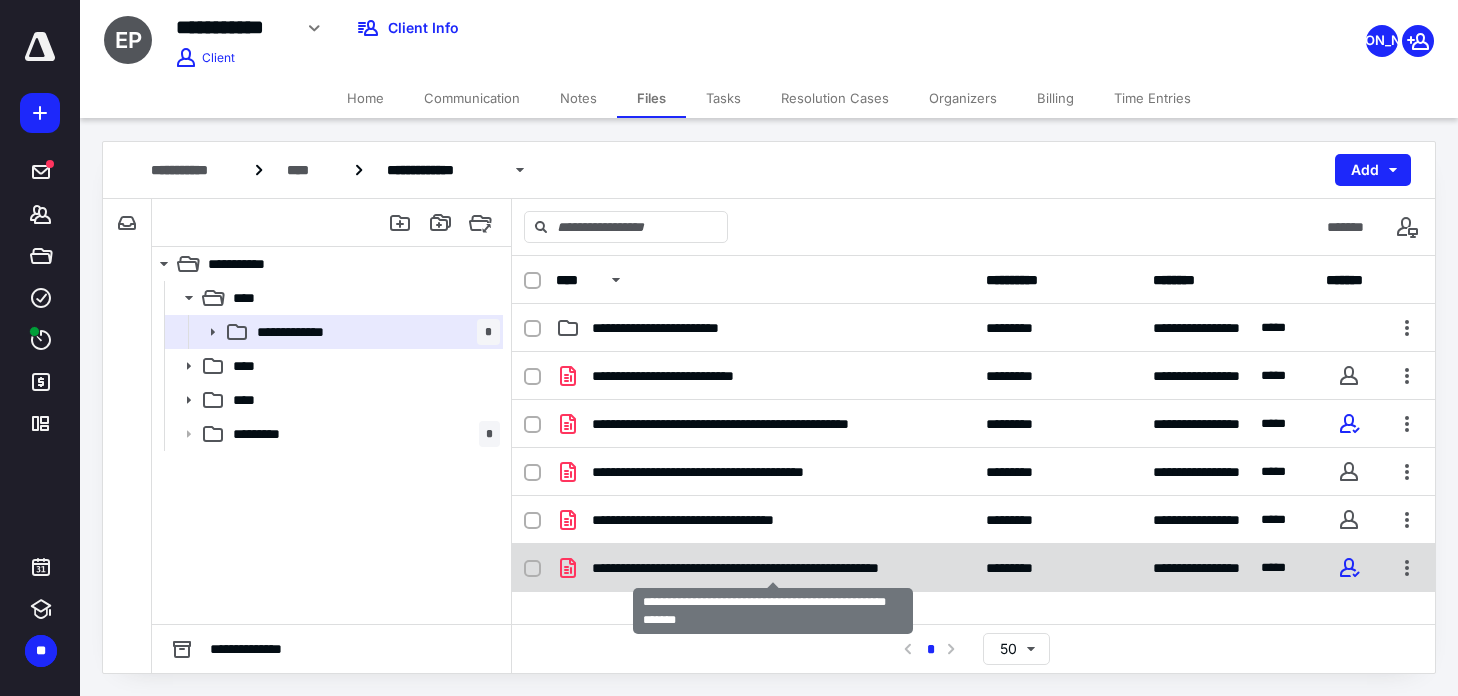 click on "**********" at bounding box center [773, 568] 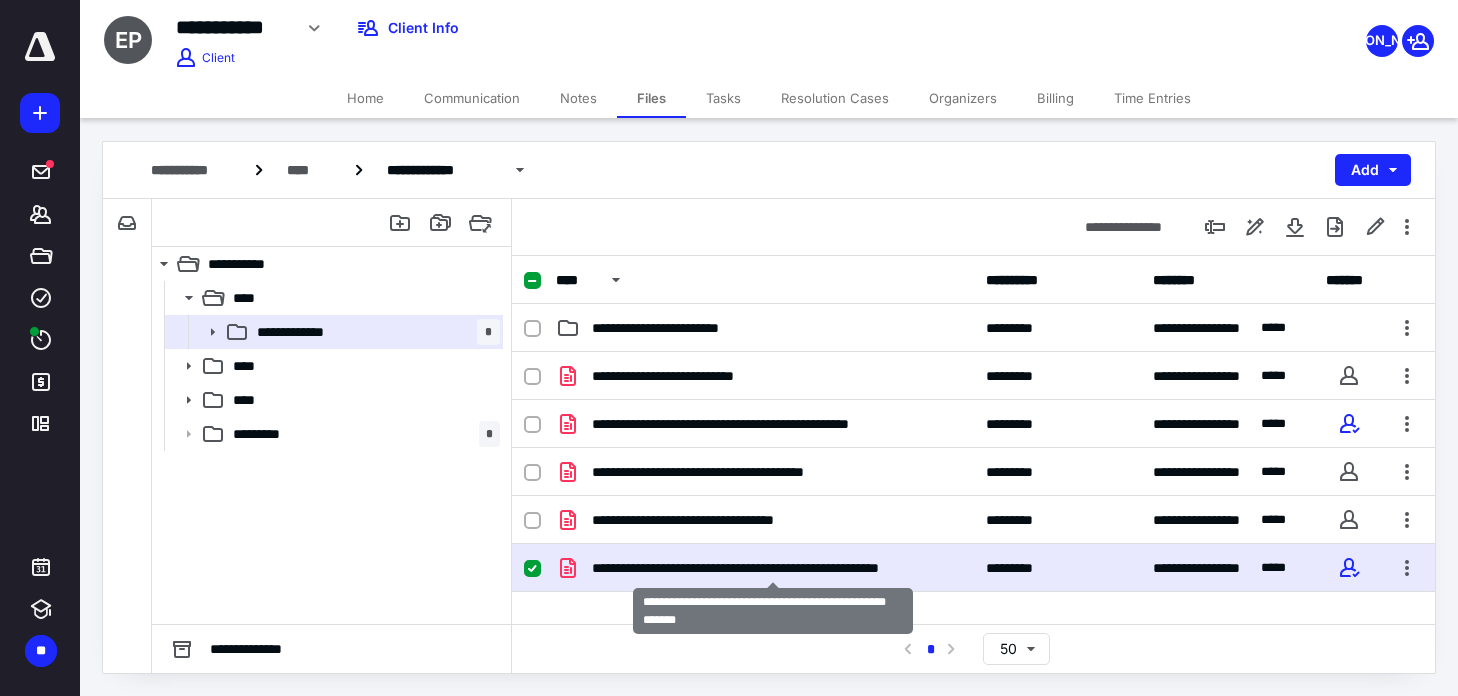 click on "**********" at bounding box center (773, 568) 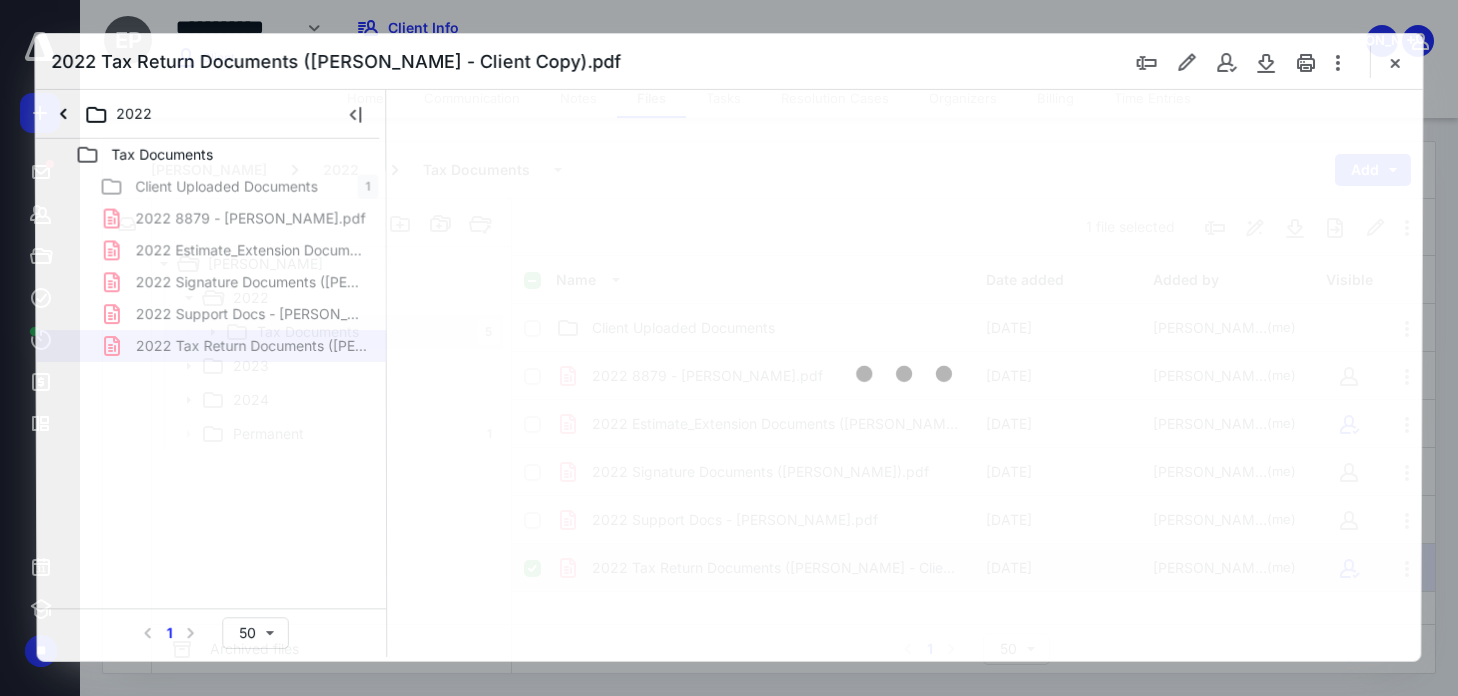 scroll, scrollTop: 0, scrollLeft: 0, axis: both 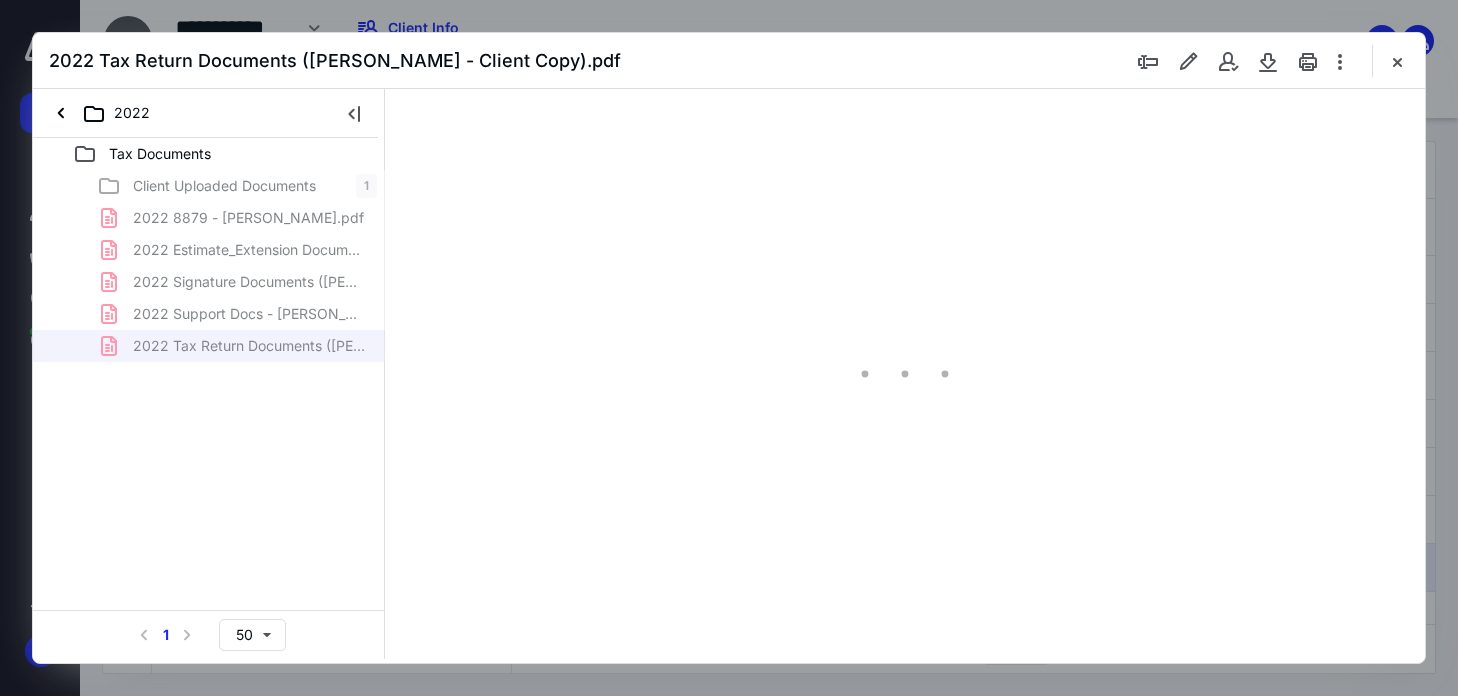 type on "62" 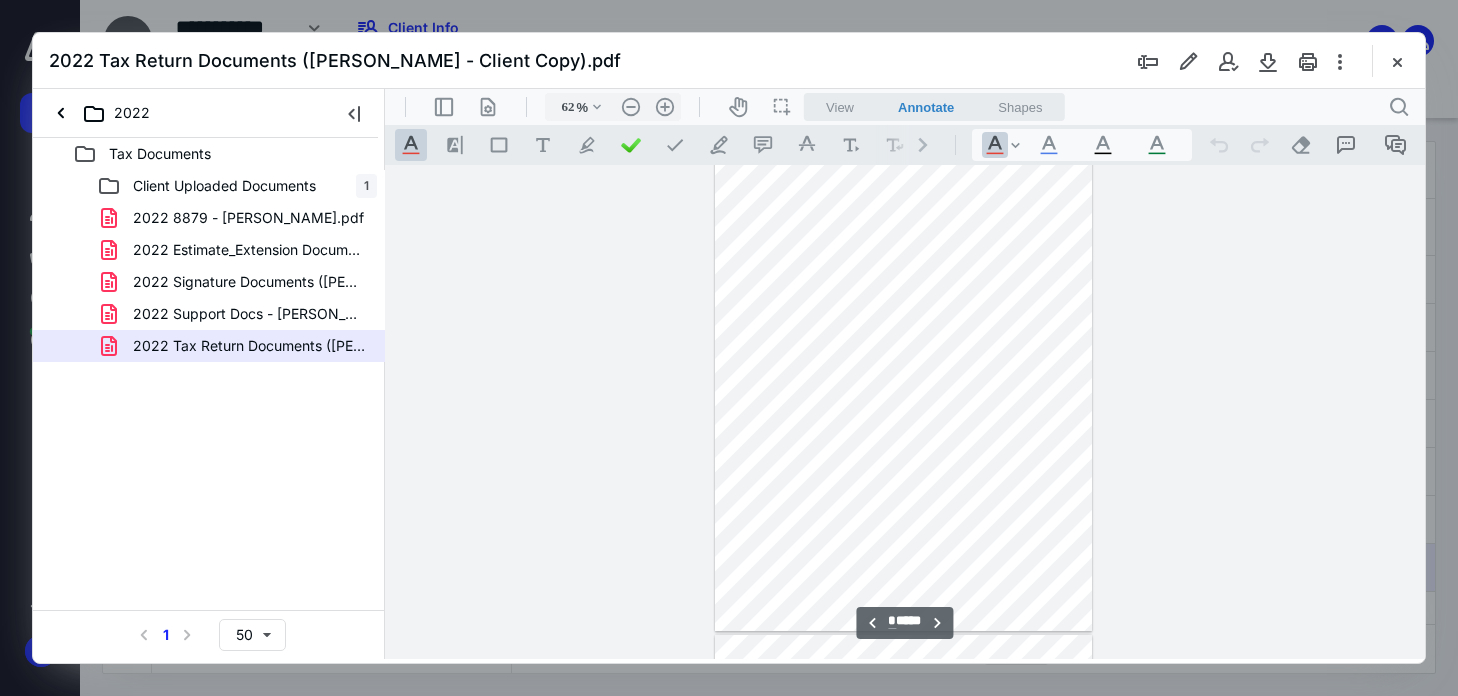 type on "*" 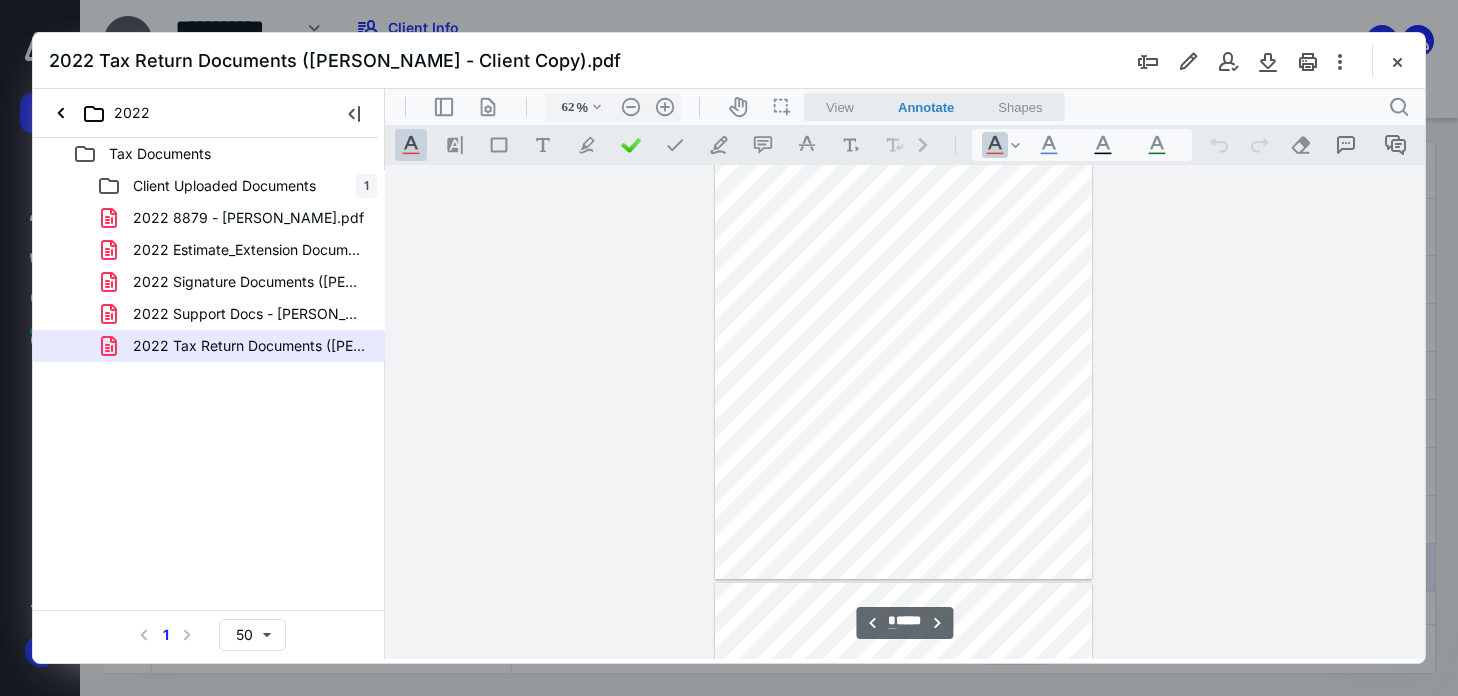 scroll, scrollTop: 2078, scrollLeft: 0, axis: vertical 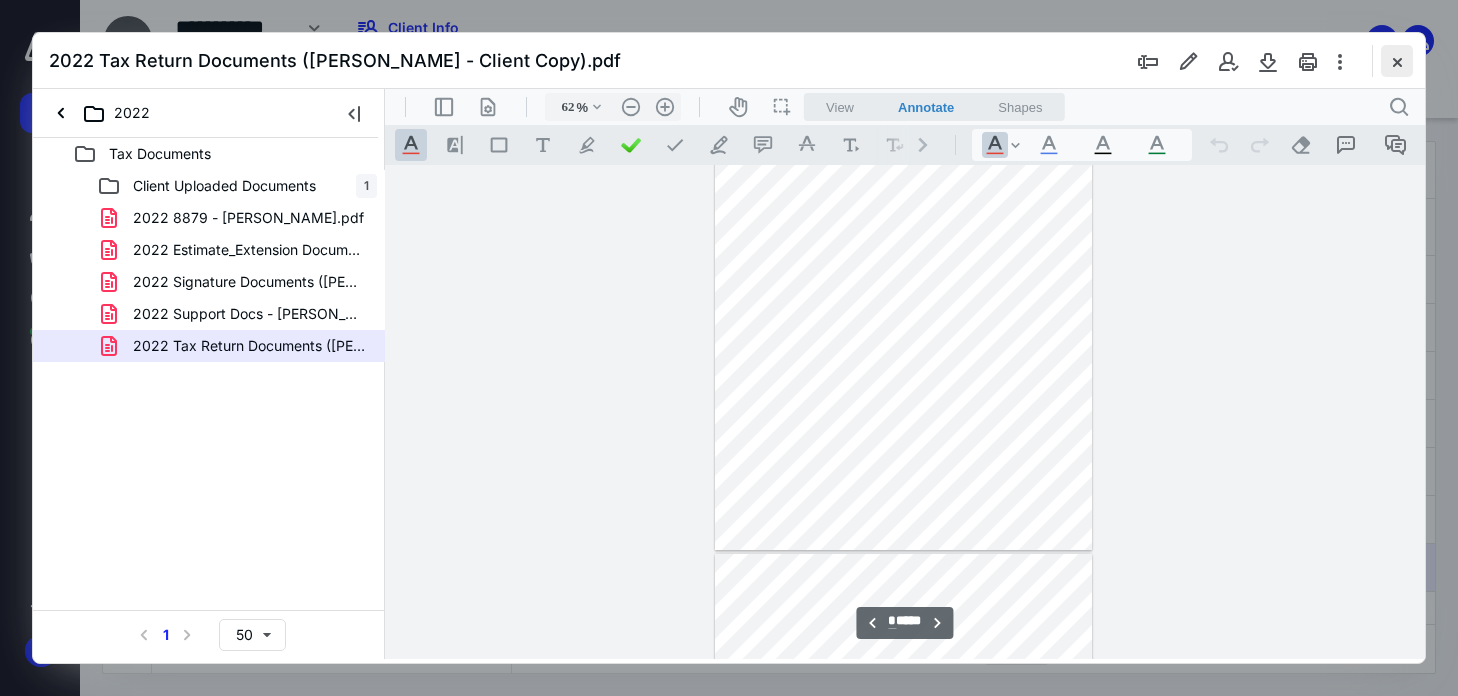 click at bounding box center (1397, 61) 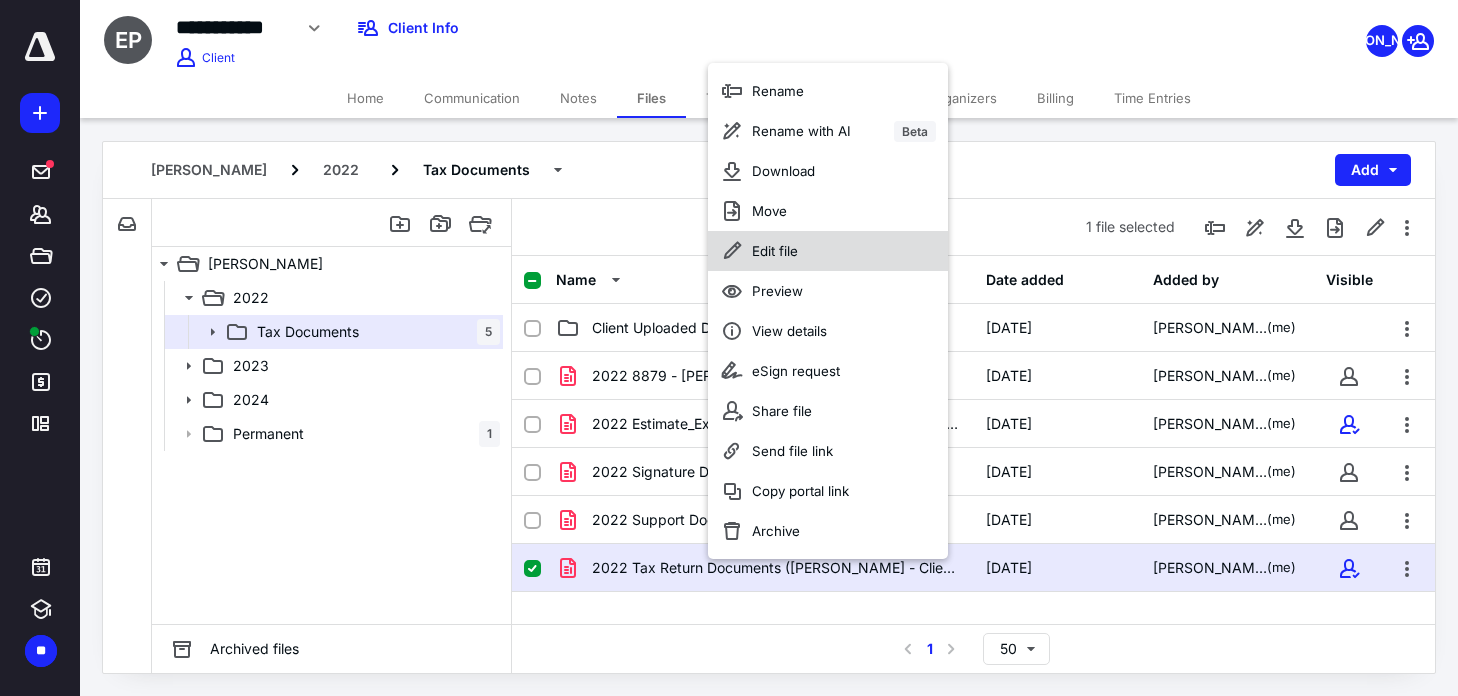 click on "Edit file" at bounding box center [775, 251] 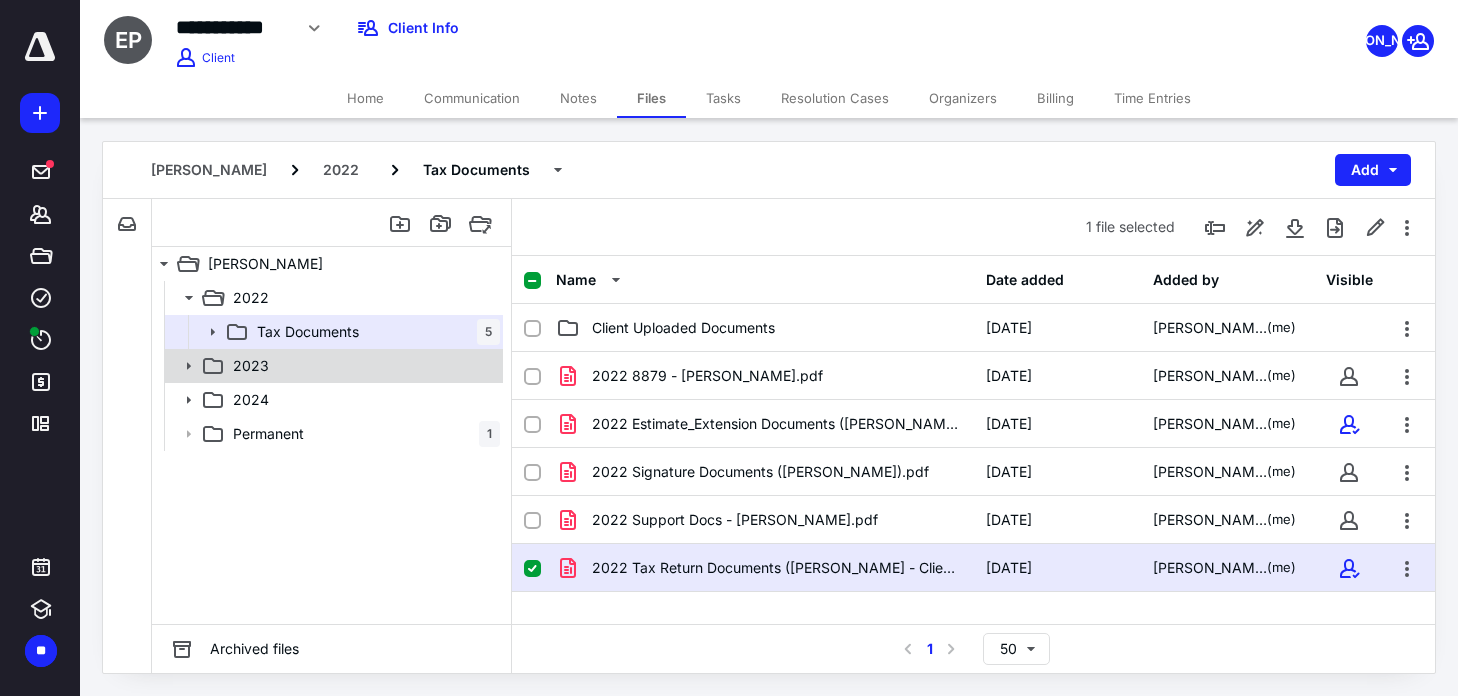 click 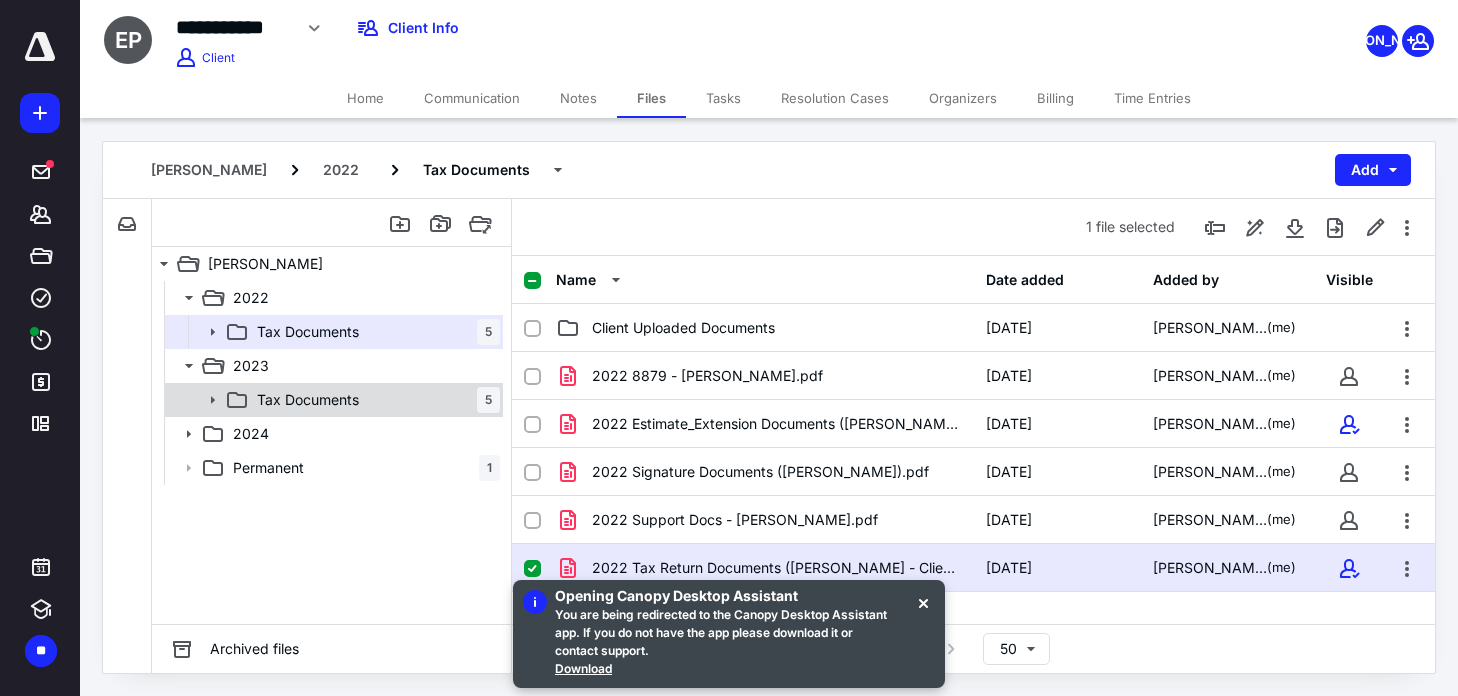 click 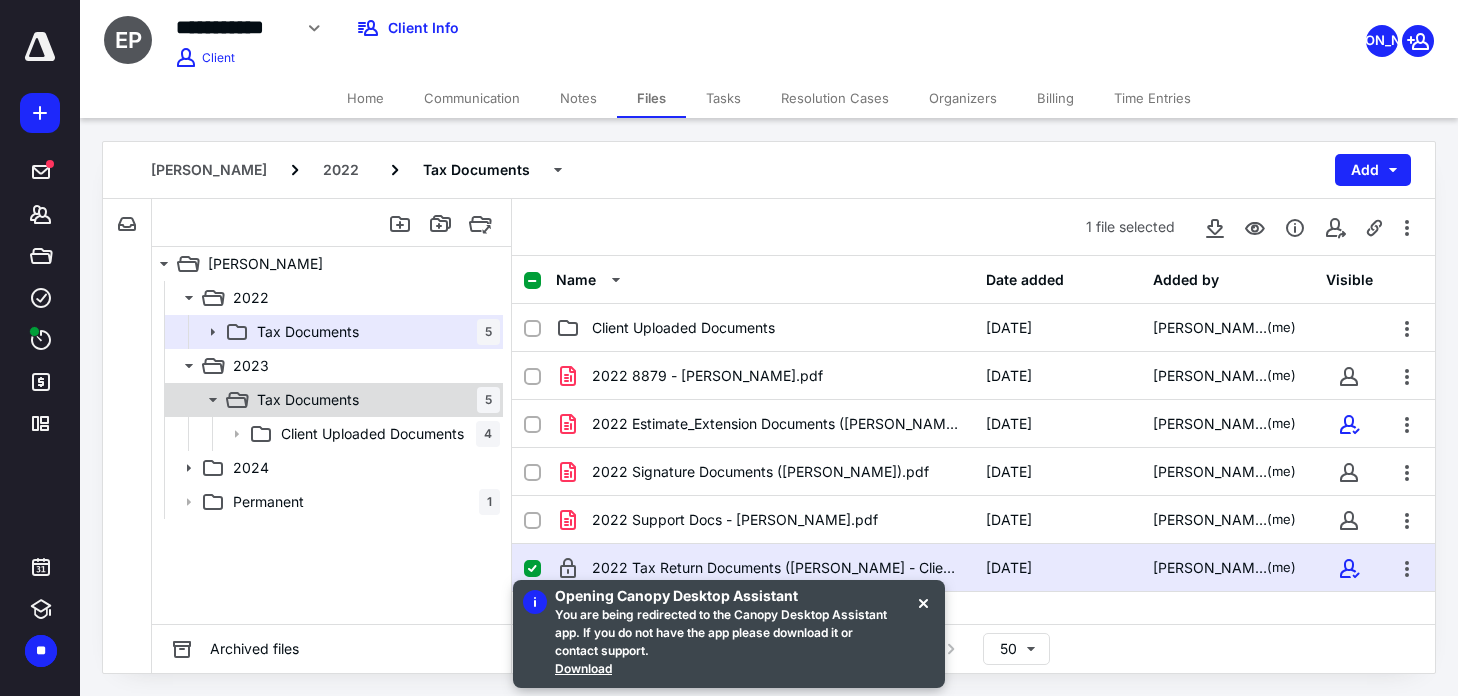 click on "Tax Documents" at bounding box center [308, 400] 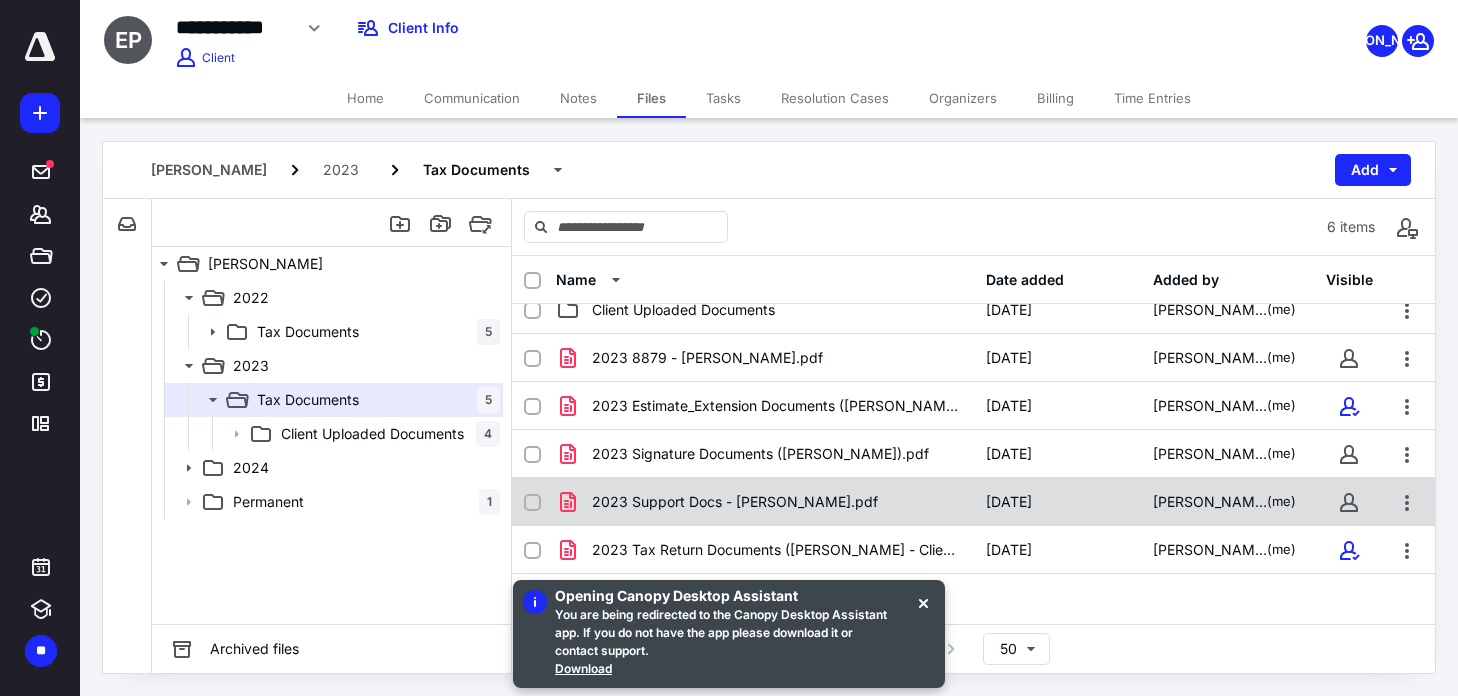 scroll, scrollTop: 28, scrollLeft: 0, axis: vertical 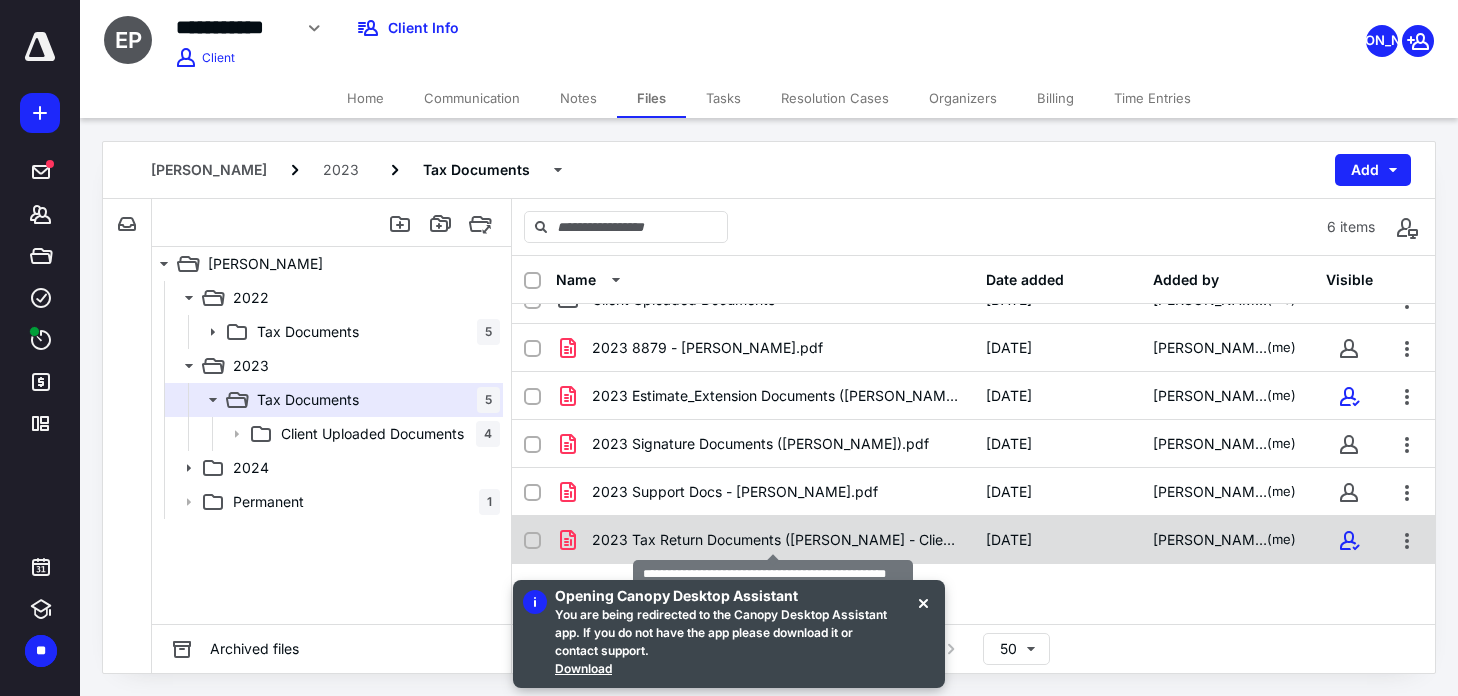 checkbox on "true" 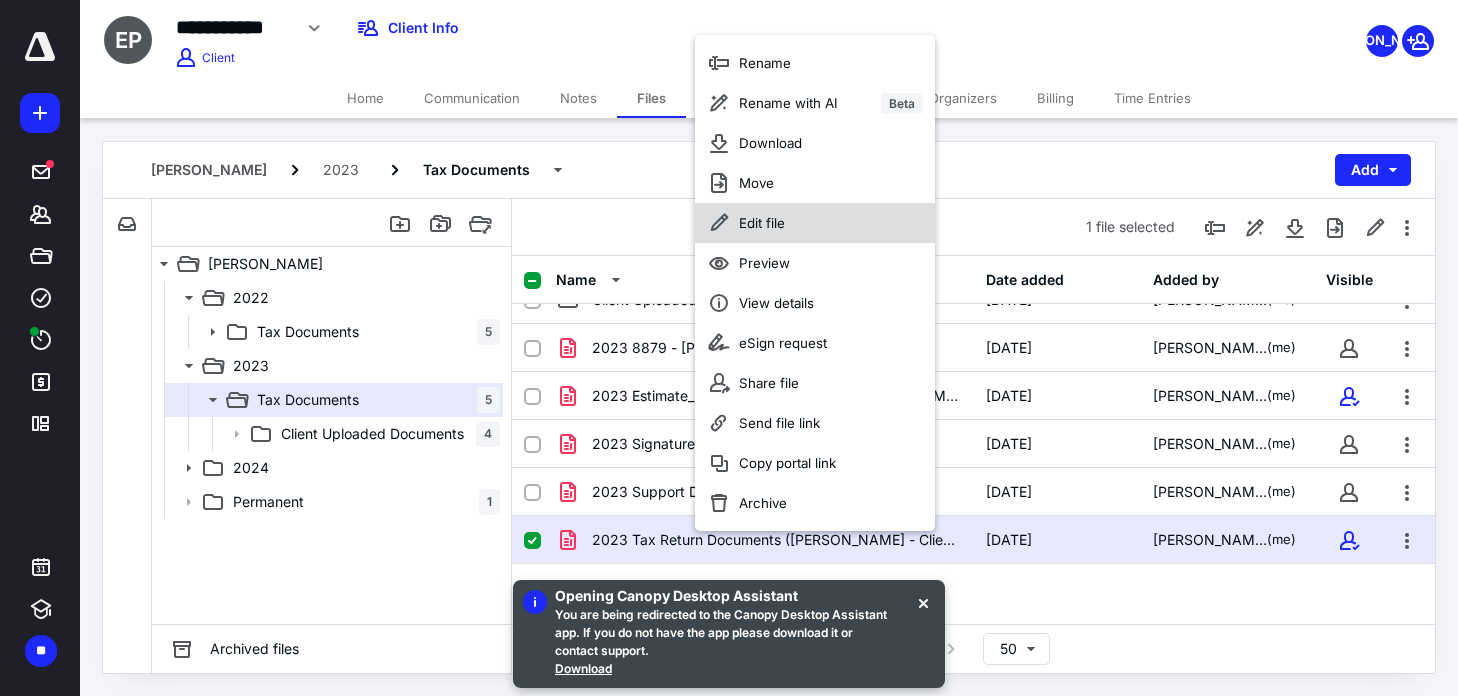 click on "Edit file" at bounding box center (762, 223) 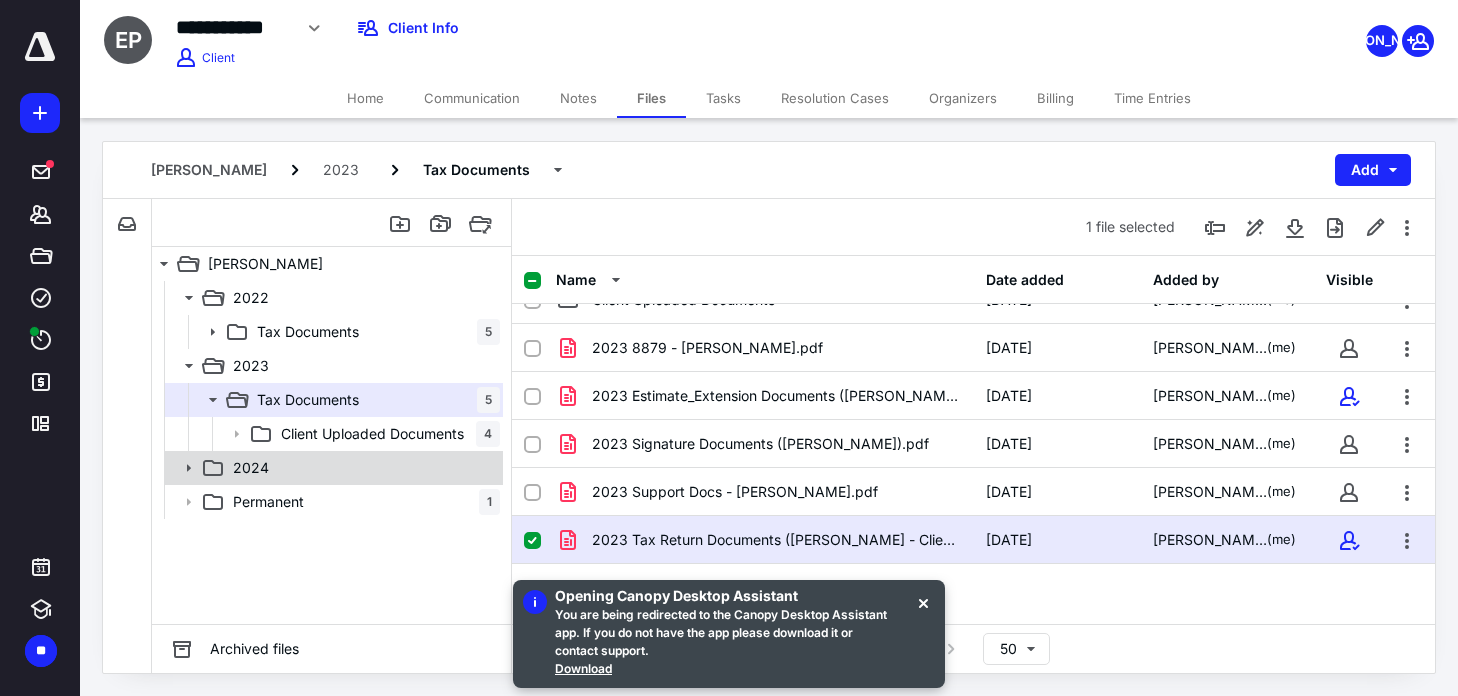 click 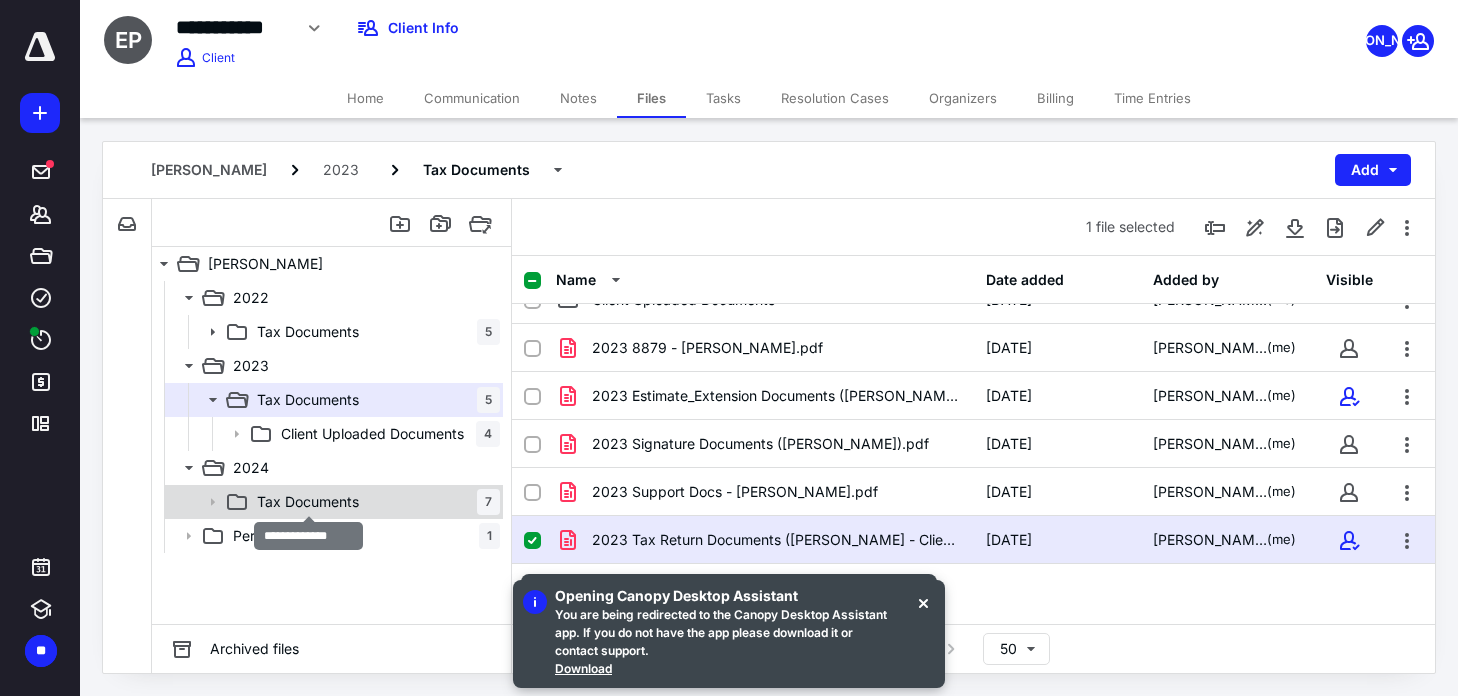 click on "Tax Documents" at bounding box center (308, 502) 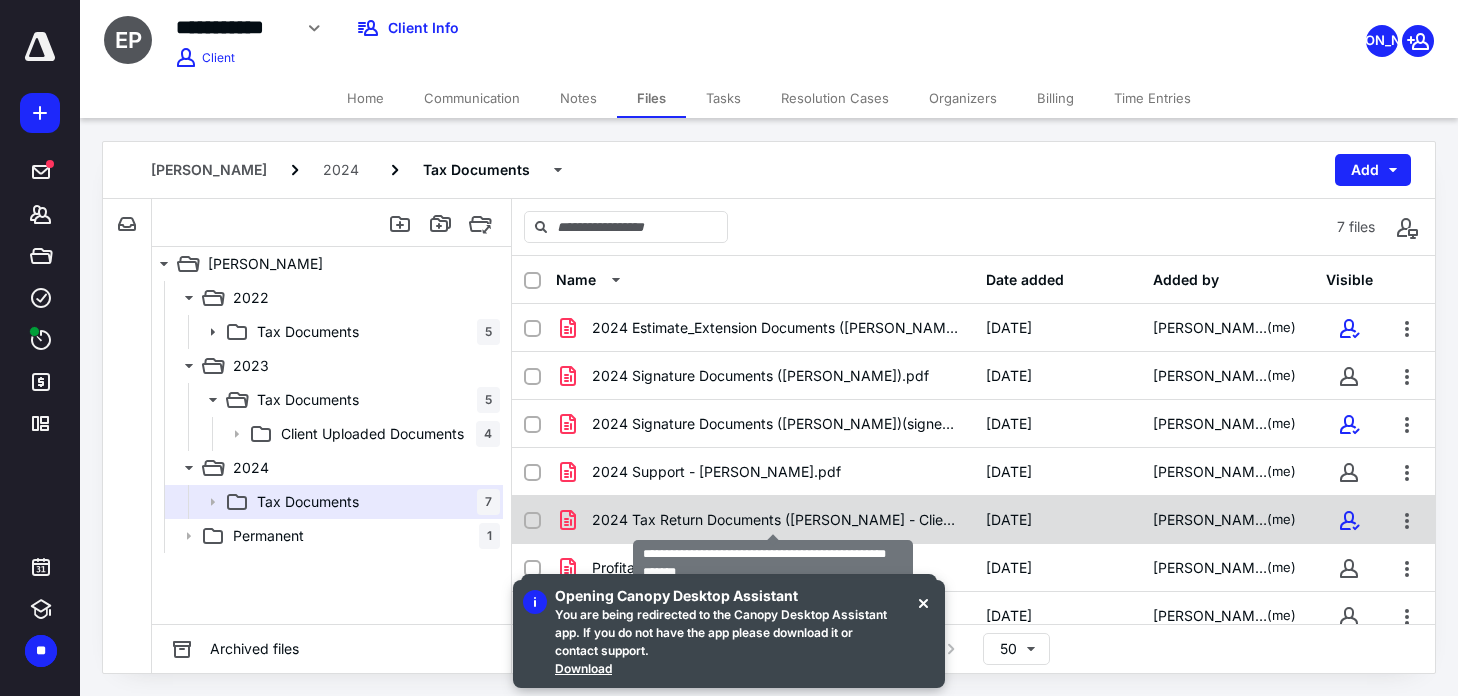checkbox on "true" 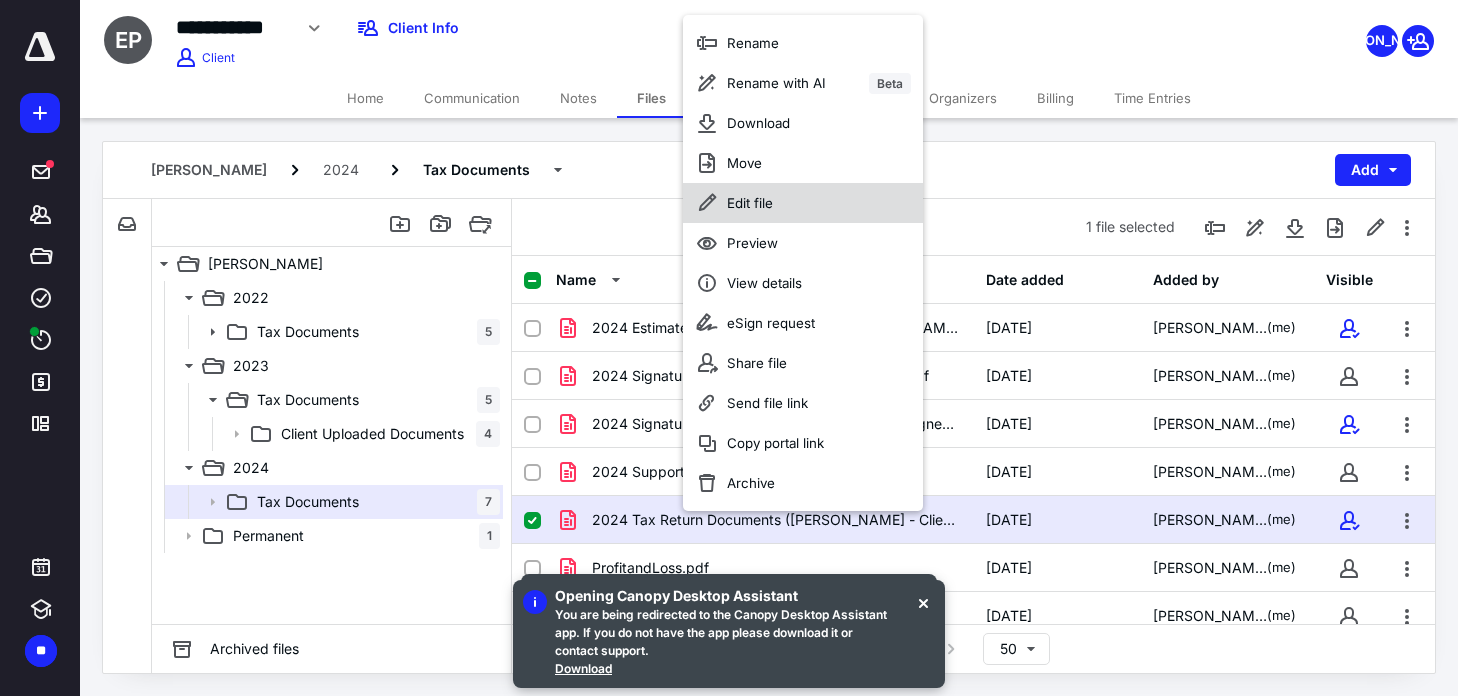click on "Edit file" at bounding box center [750, 203] 